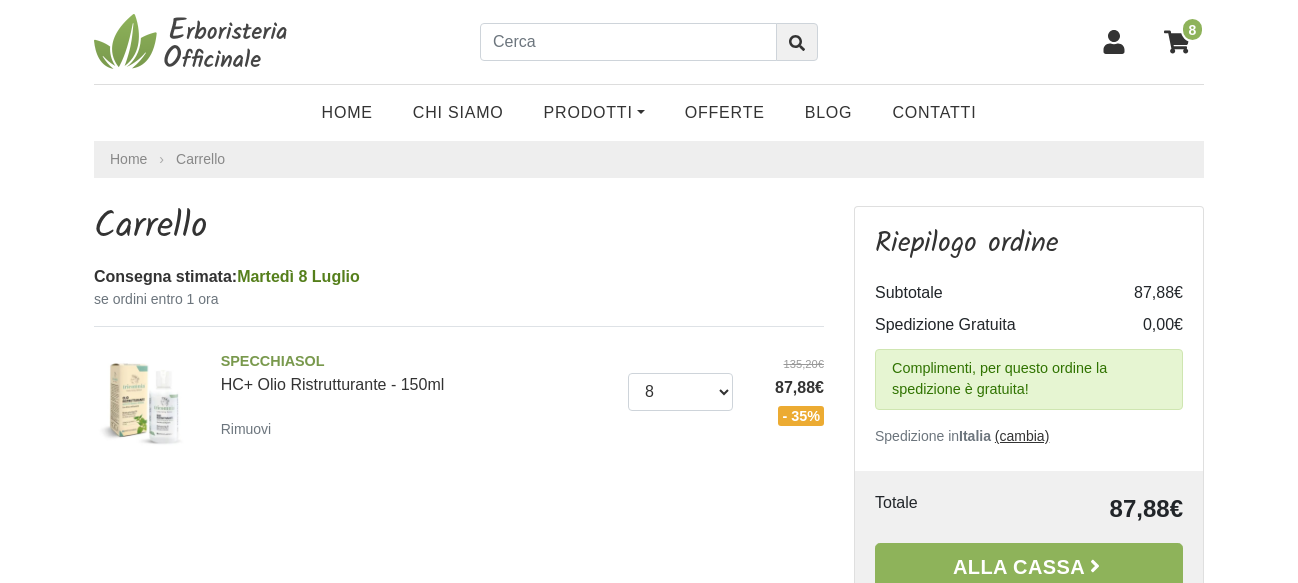 scroll, scrollTop: 0, scrollLeft: 0, axis: both 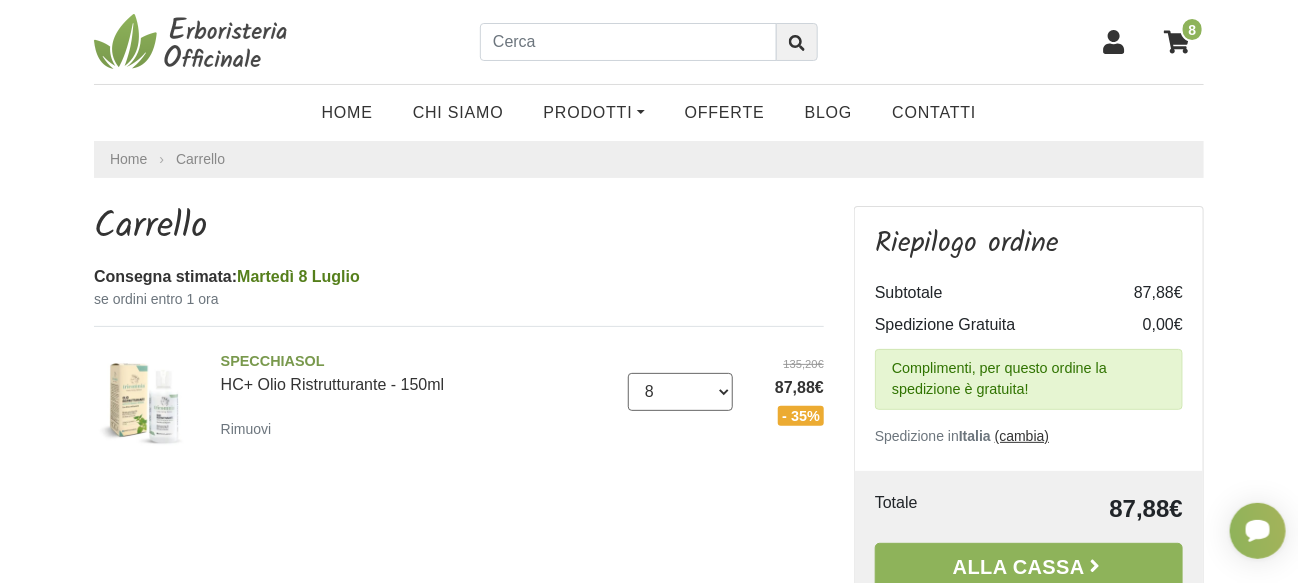 click on "0 (Rimuovi)
1
2
3
4
5
6
7
8
9
10
11
12
13
14
15
16" at bounding box center [681, 392] 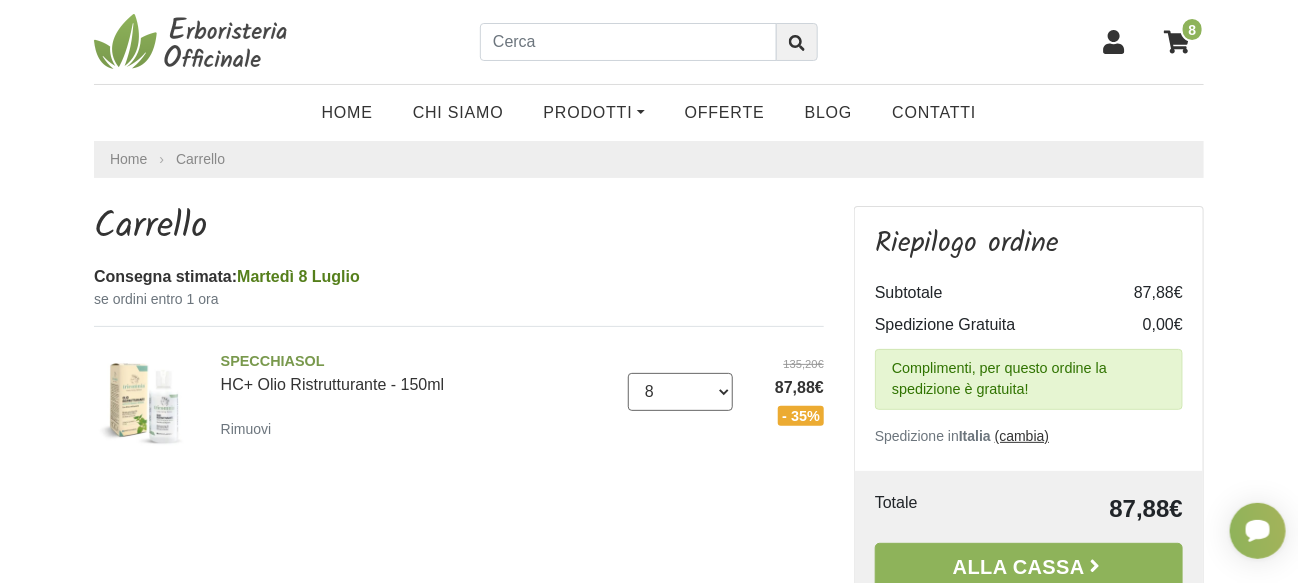 select on "4" 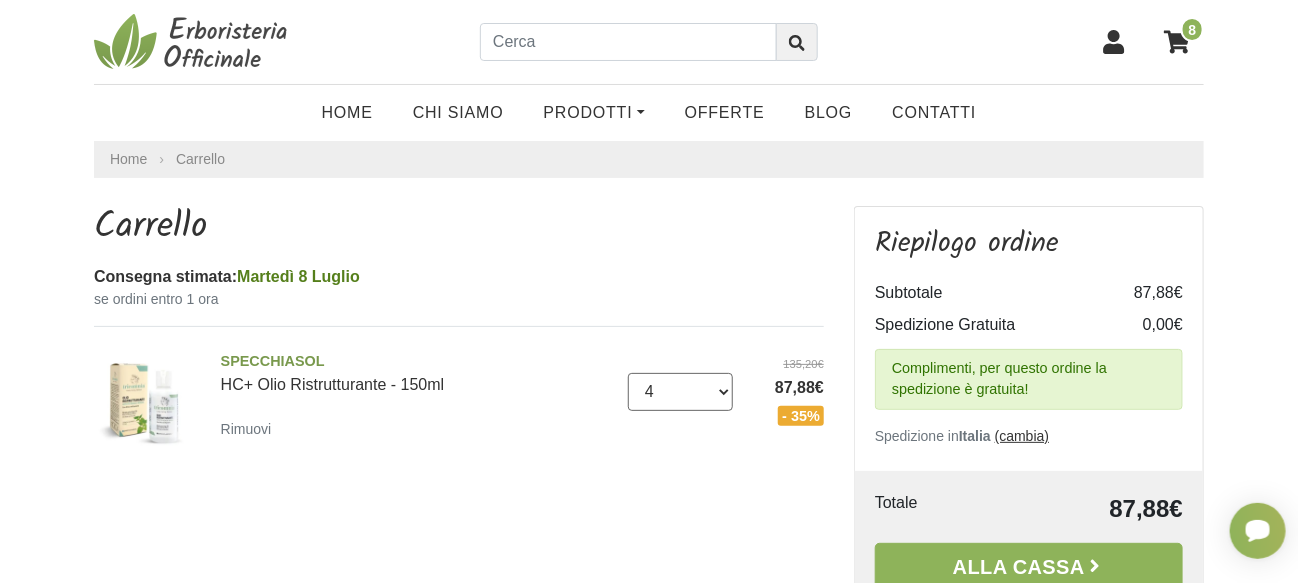 click on "0 (Rimuovi)
1
2
3
4
5
6
7
8
9
10
11
12
13
14
15
16" at bounding box center [681, 392] 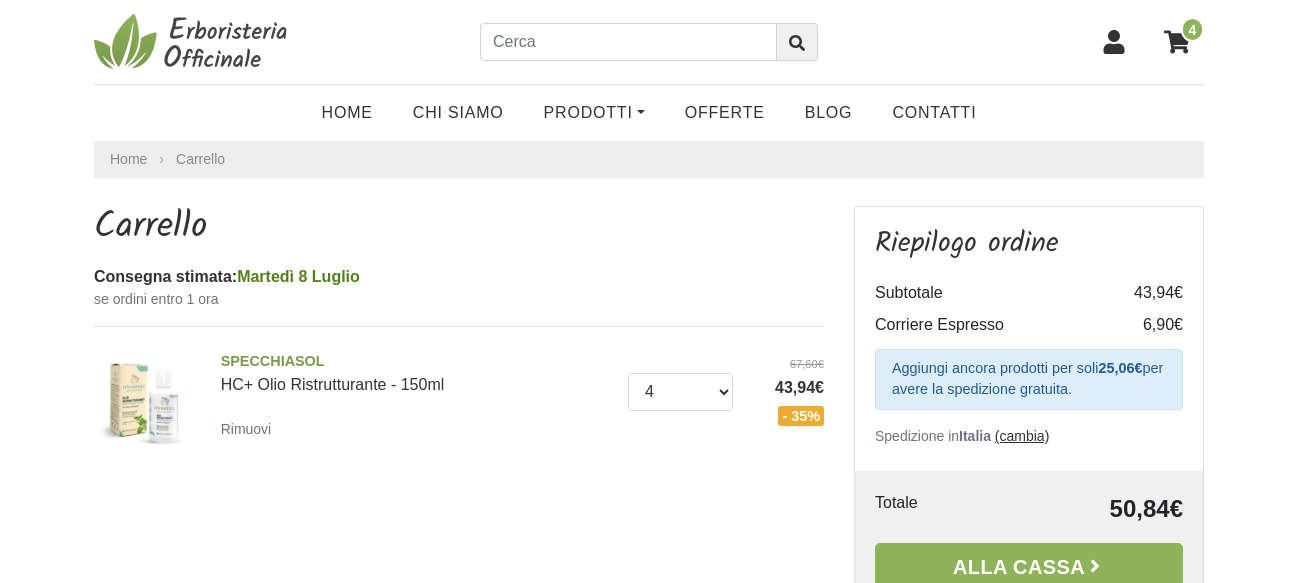 scroll, scrollTop: 0, scrollLeft: 0, axis: both 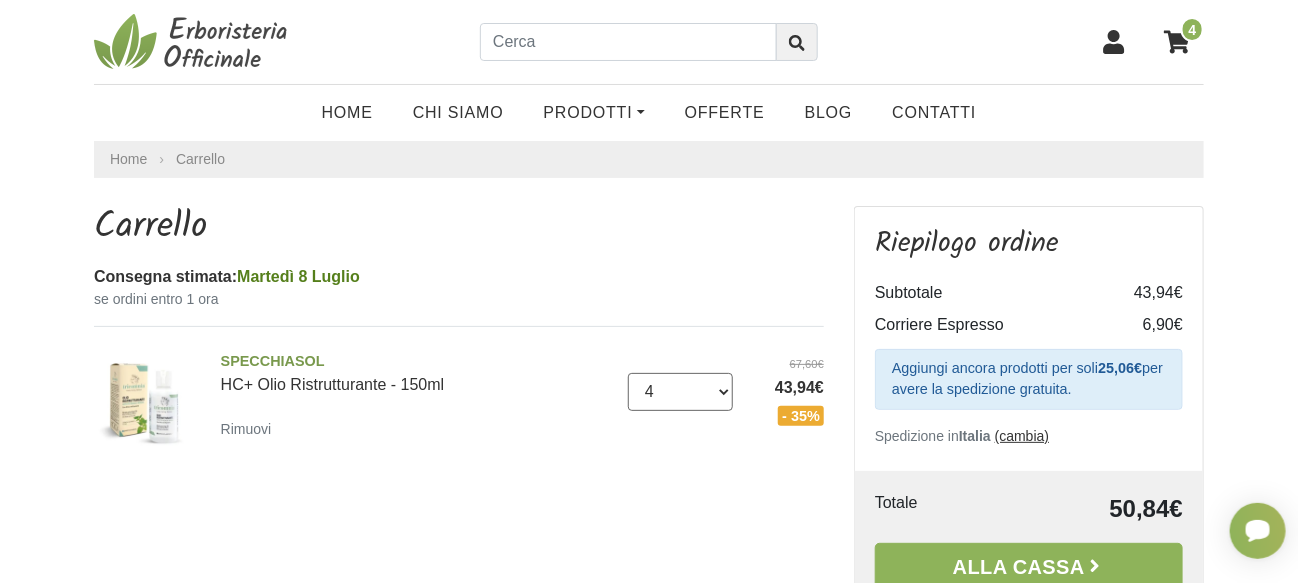 click on "0 (Rimuovi)
1
2
3
4
5
6
7
8
9
10
11
12
13
14
15
16" at bounding box center [681, 392] 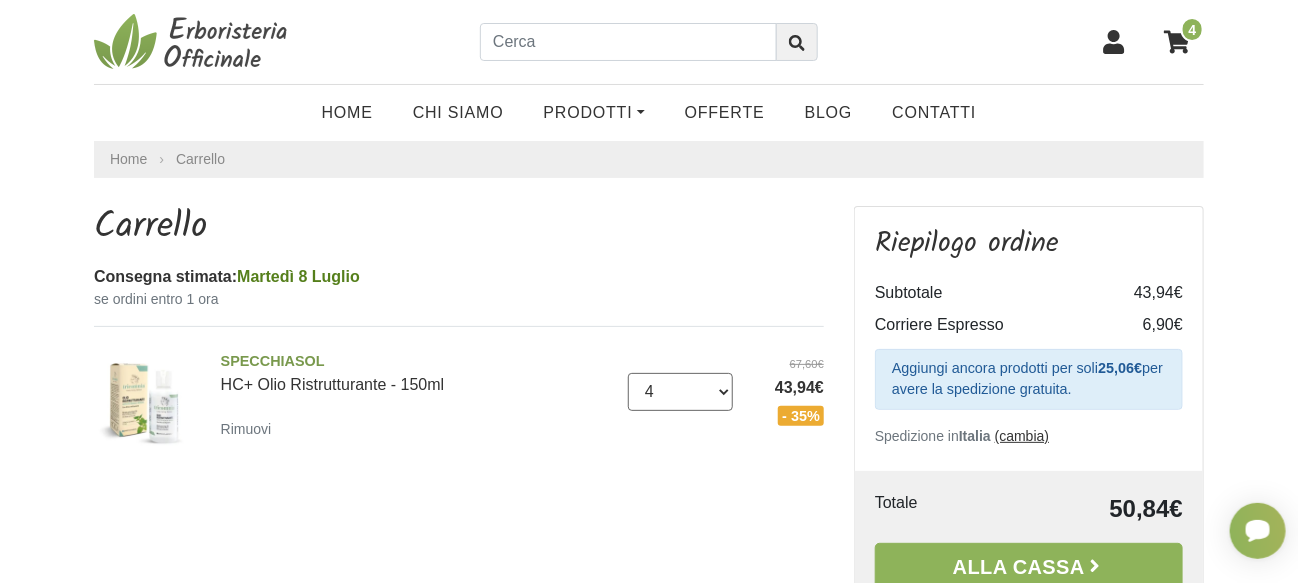 select on "5" 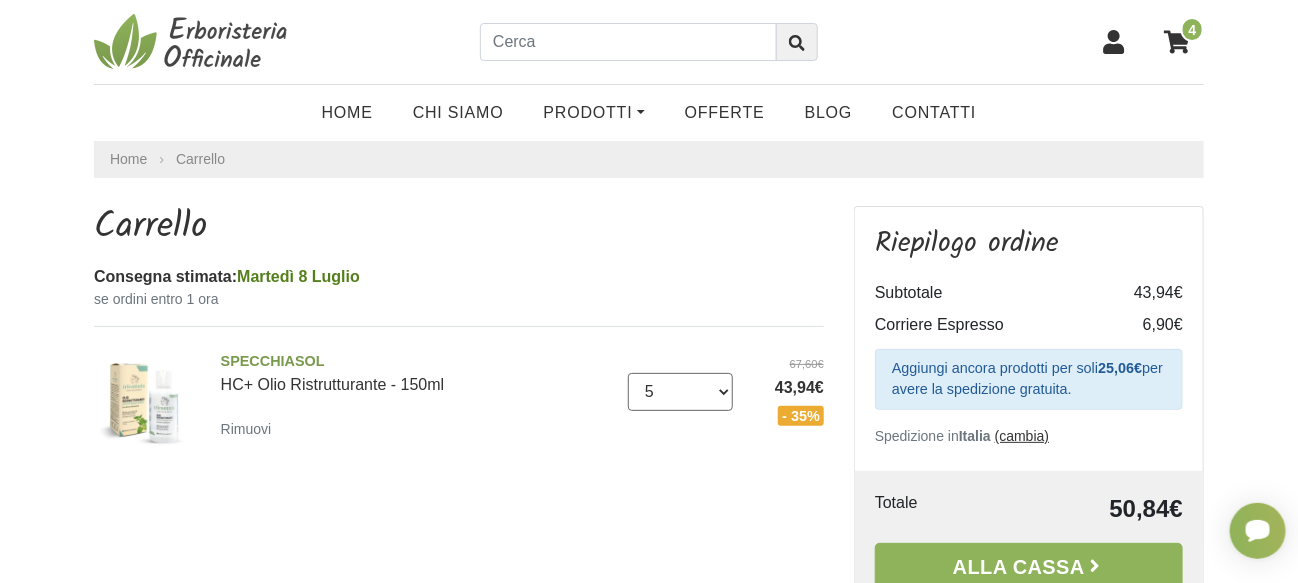 click on "0 (Rimuovi)
1
2
3
4
5
6
7
8
9
10
11
12
13
14
15
16" at bounding box center [681, 392] 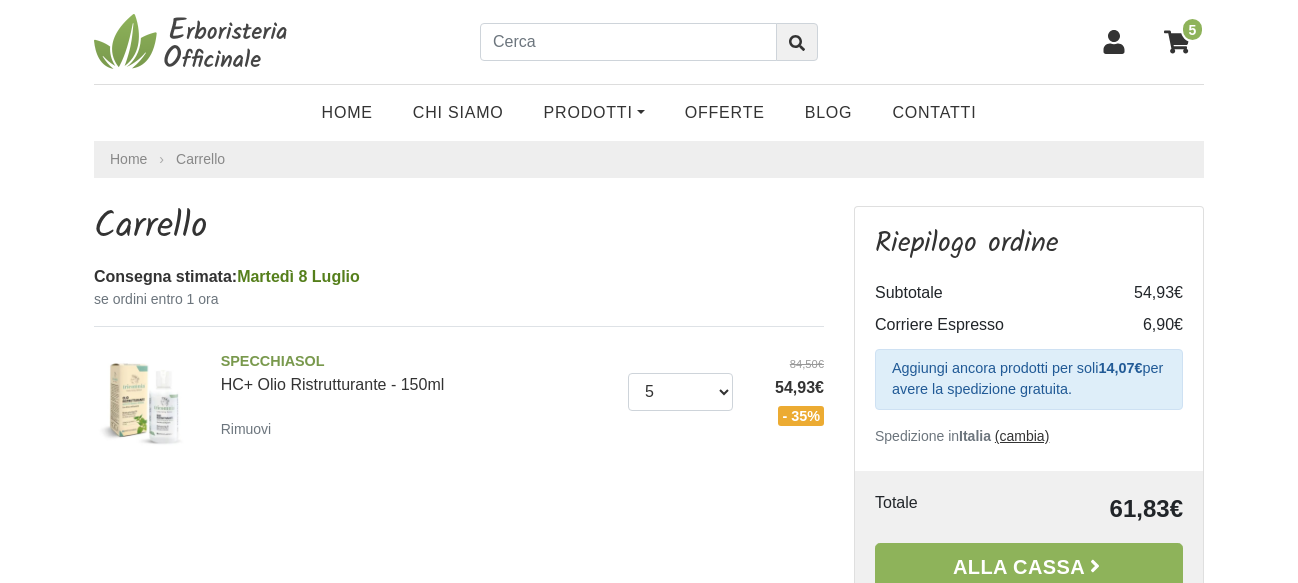 scroll, scrollTop: 0, scrollLeft: 0, axis: both 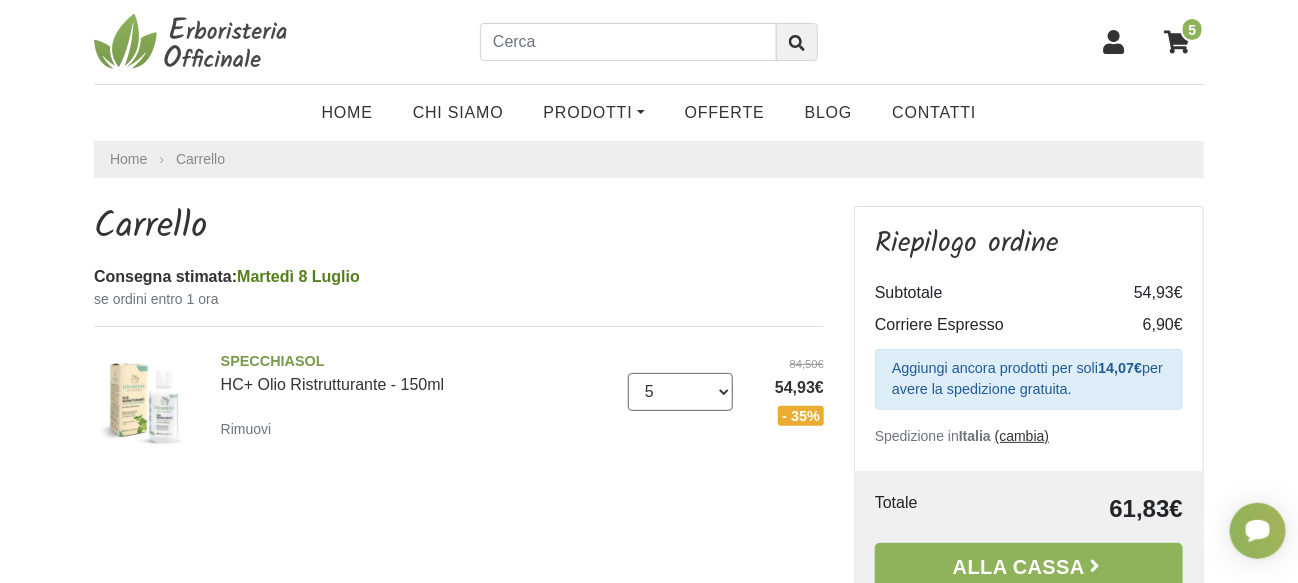 click on "0 (Rimuovi)
1
2
3
4
5
6
7
8
9
10
11
12
13
14
15
16" at bounding box center (681, 392) 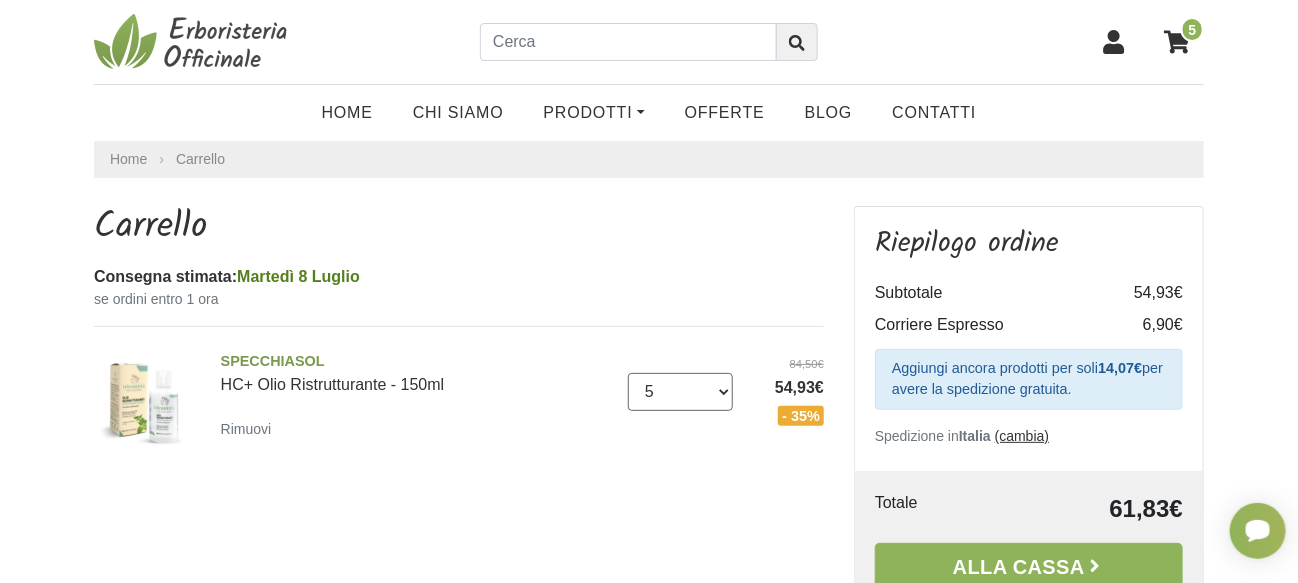 select on "3" 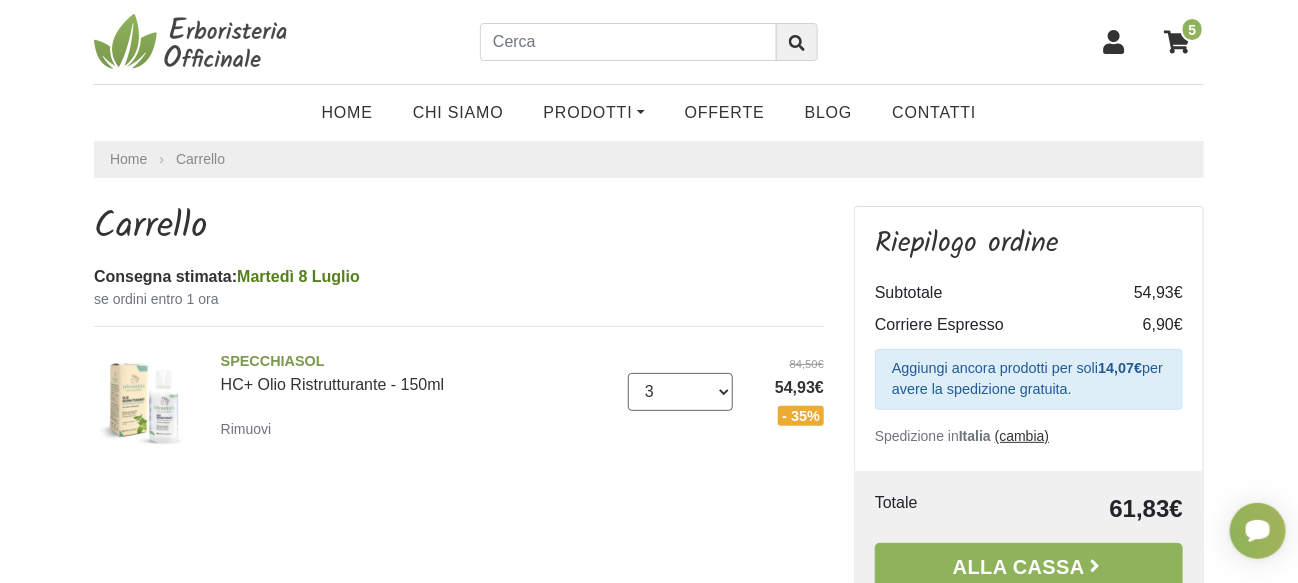 click on "0 (Rimuovi)
1
2
3
4
5
6
7
8
9
10
11
12
13
14
15
16" at bounding box center [681, 392] 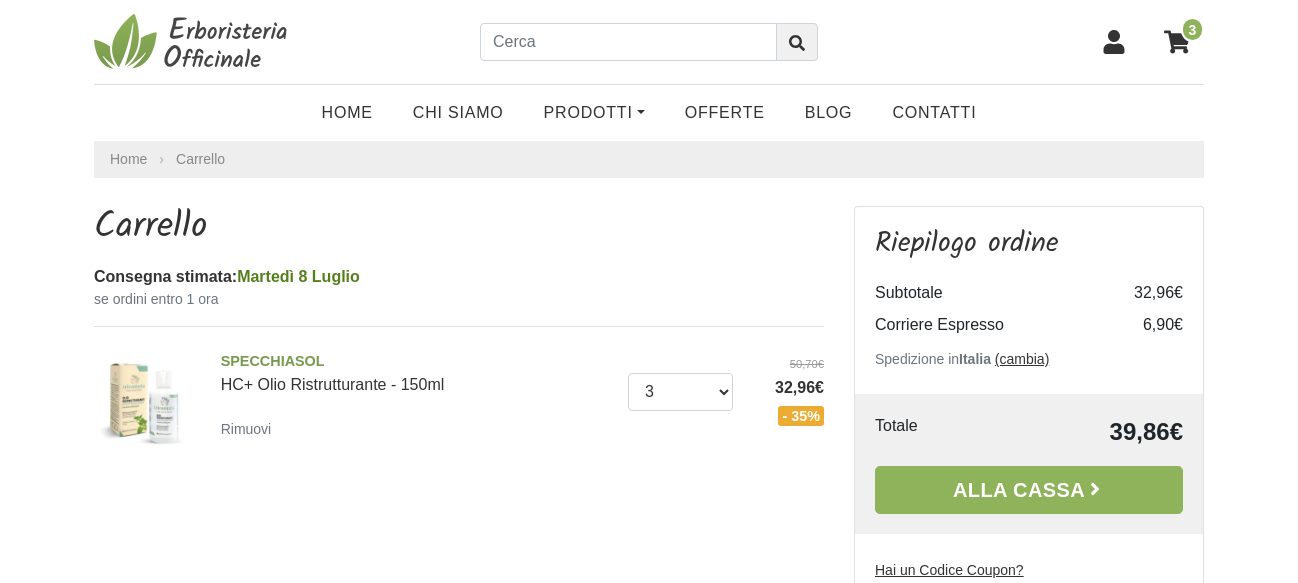 scroll, scrollTop: 0, scrollLeft: 0, axis: both 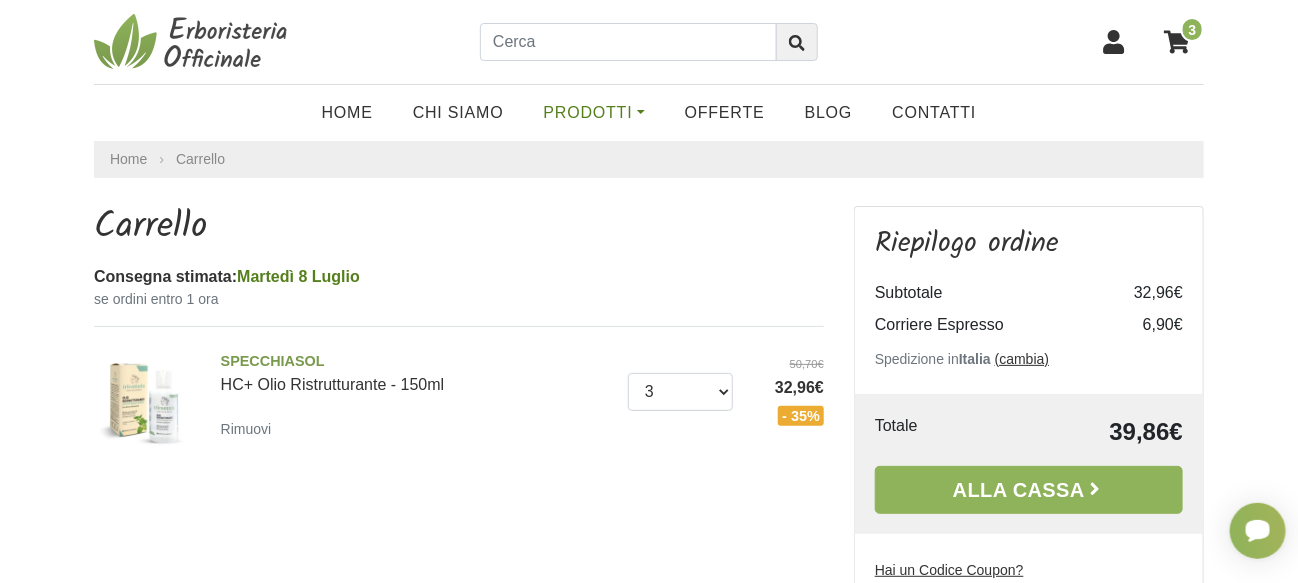 click on "Prodotti" at bounding box center (594, 113) 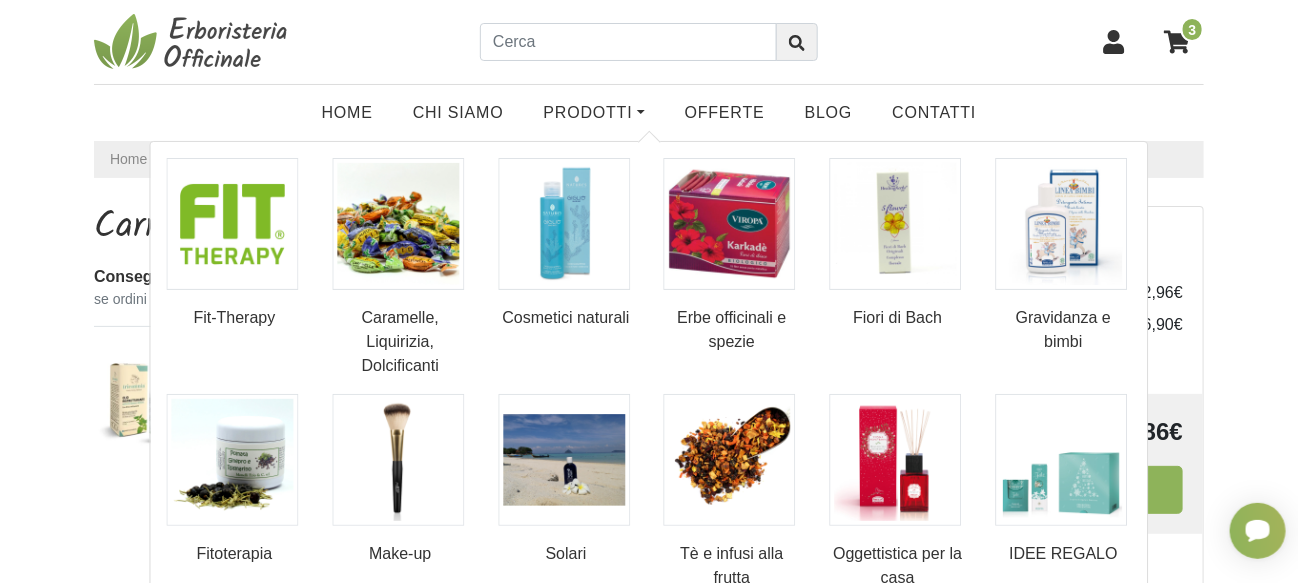 click on "3
Home
Chi Siamo
Prodotti
Fit-Therapy
Caramelle, Liquirizia, Dolcificanti
Cosmetici naturali" at bounding box center (649, 481) 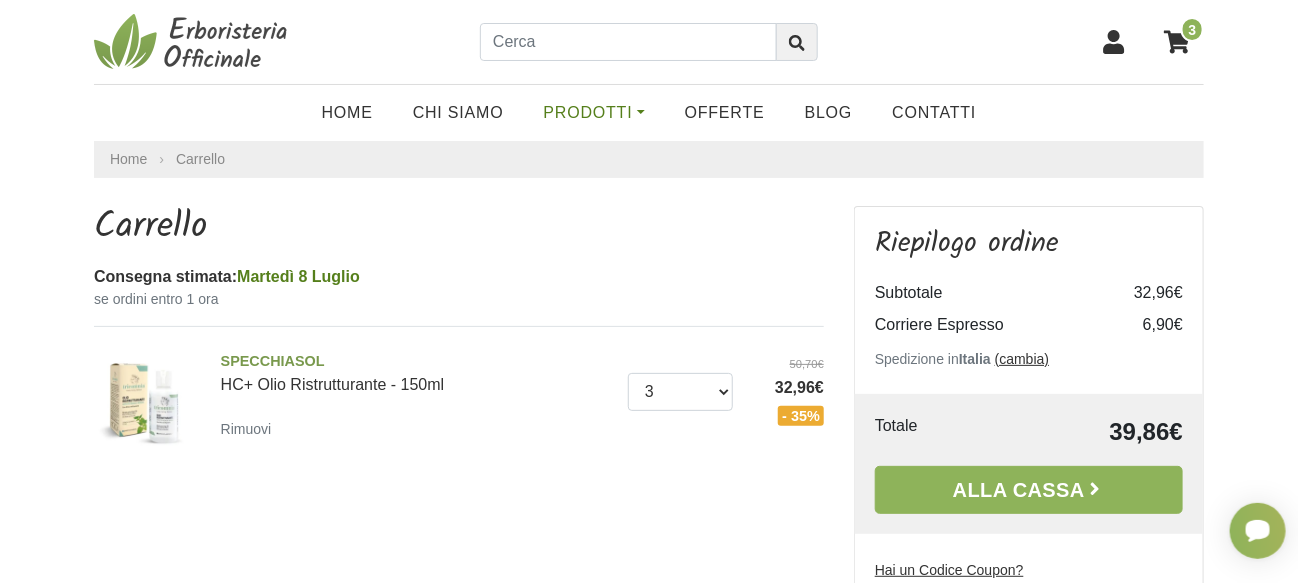 click on "Prodotti" at bounding box center [594, 113] 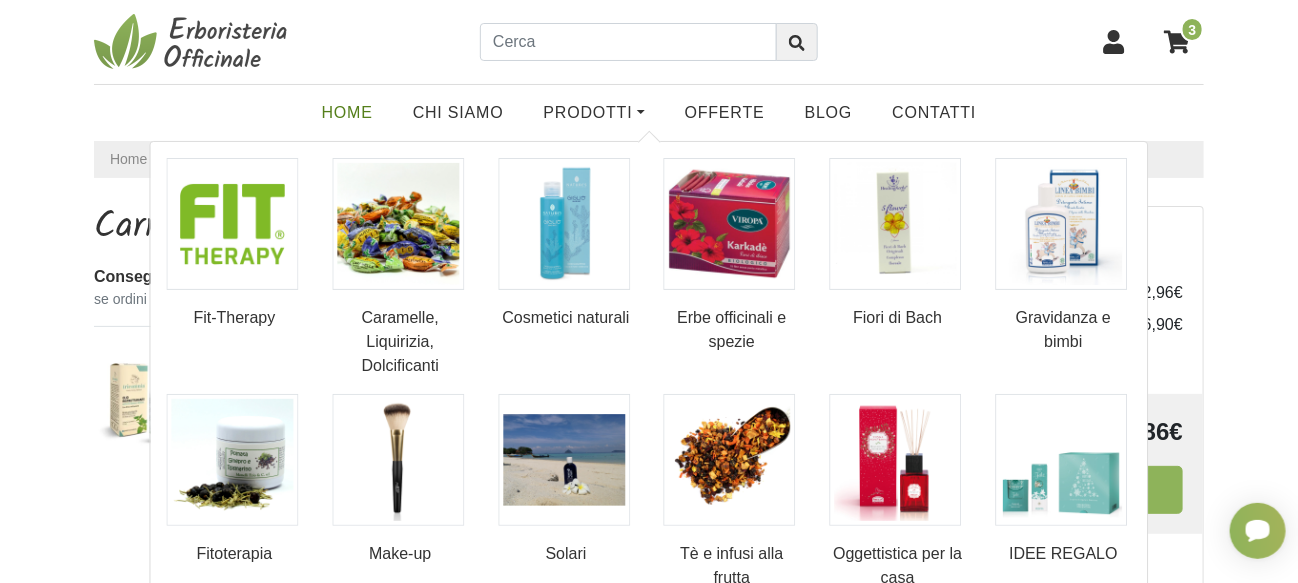 click on "Home" at bounding box center (347, 113) 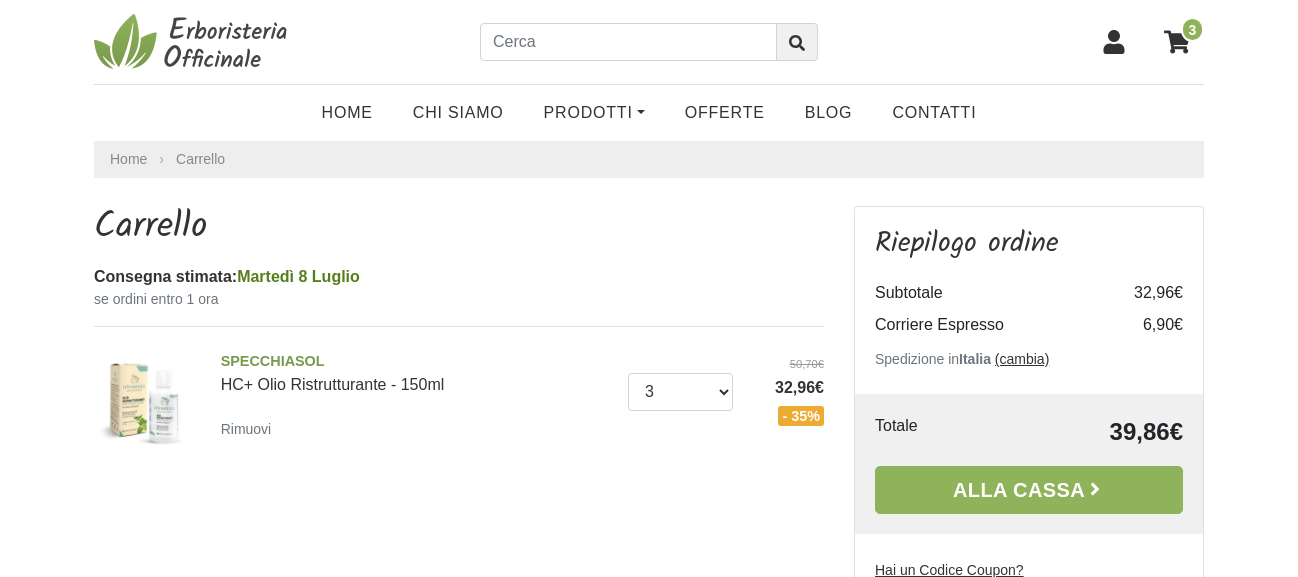scroll, scrollTop: 0, scrollLeft: 0, axis: both 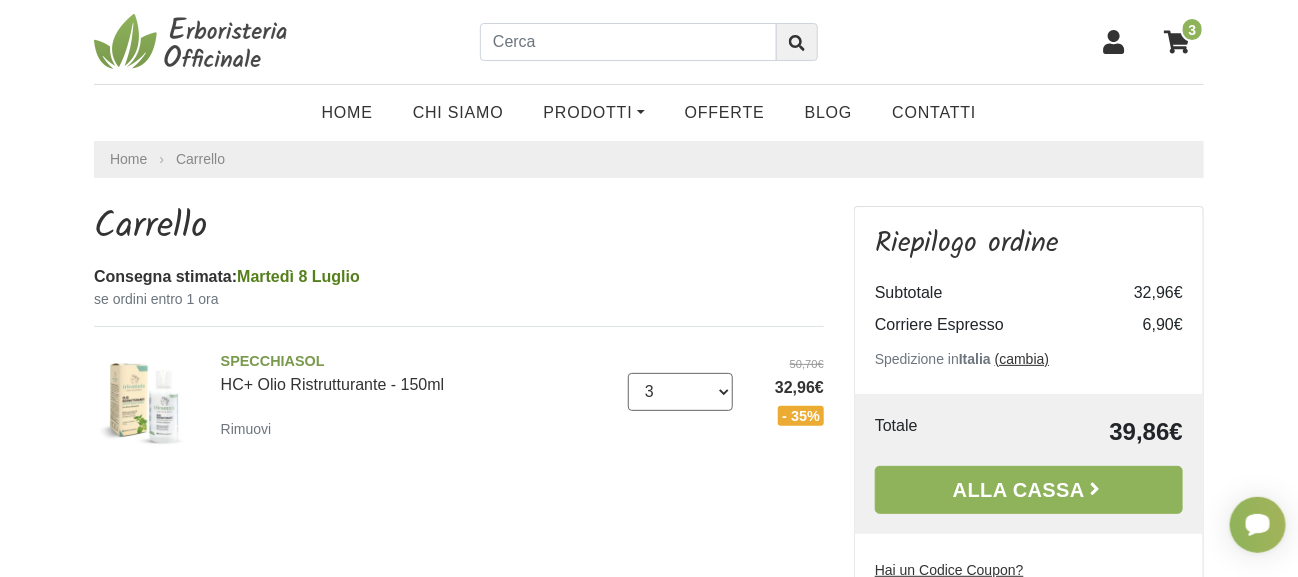click on "0 (Rimuovi)
1
2
3
4
5
6
7
8
9
10
11
12
13
14
15
16" at bounding box center [681, 392] 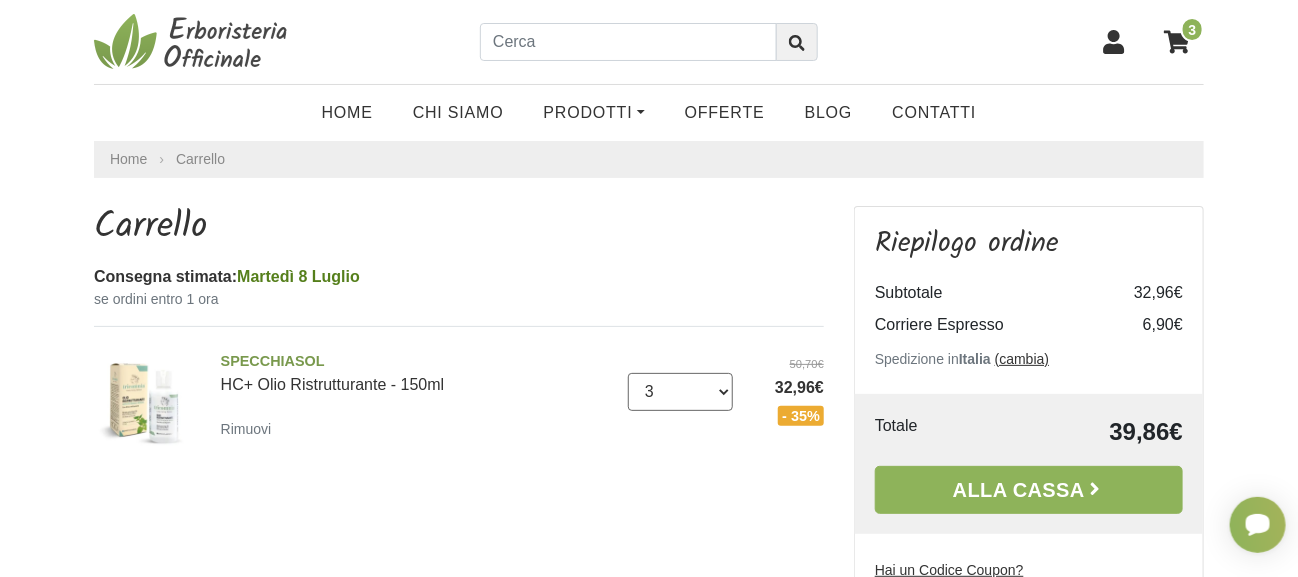 select on "4" 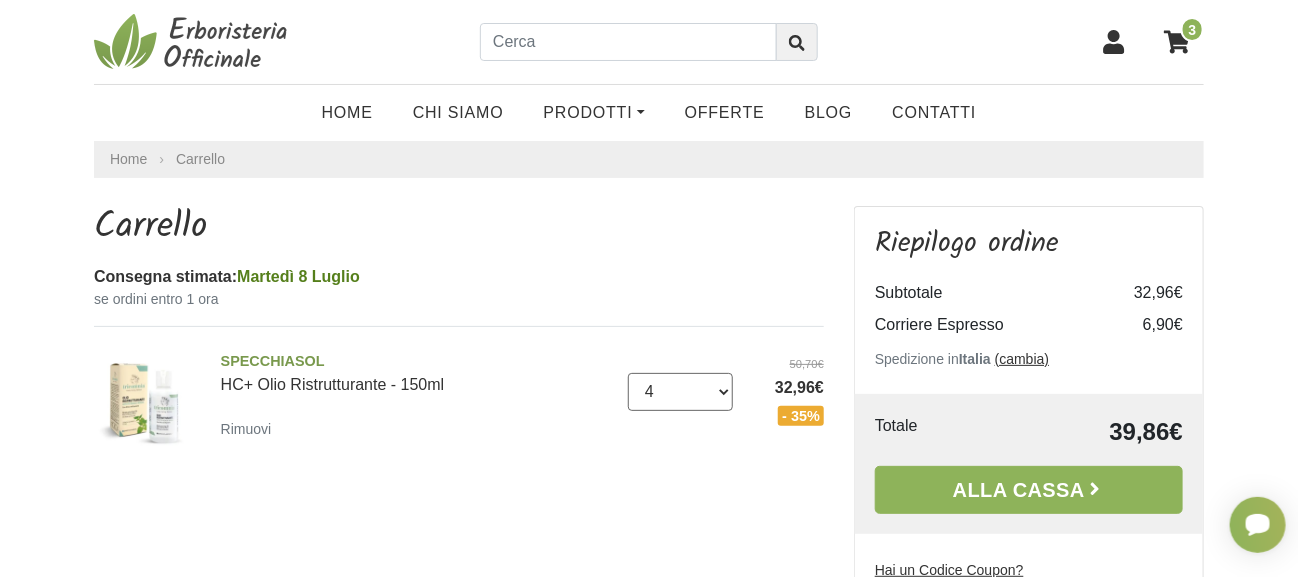 click on "0 (Rimuovi)
1
2
3
4
5
6
7
8
9
10
11
12
13
14
15
16" at bounding box center (681, 392) 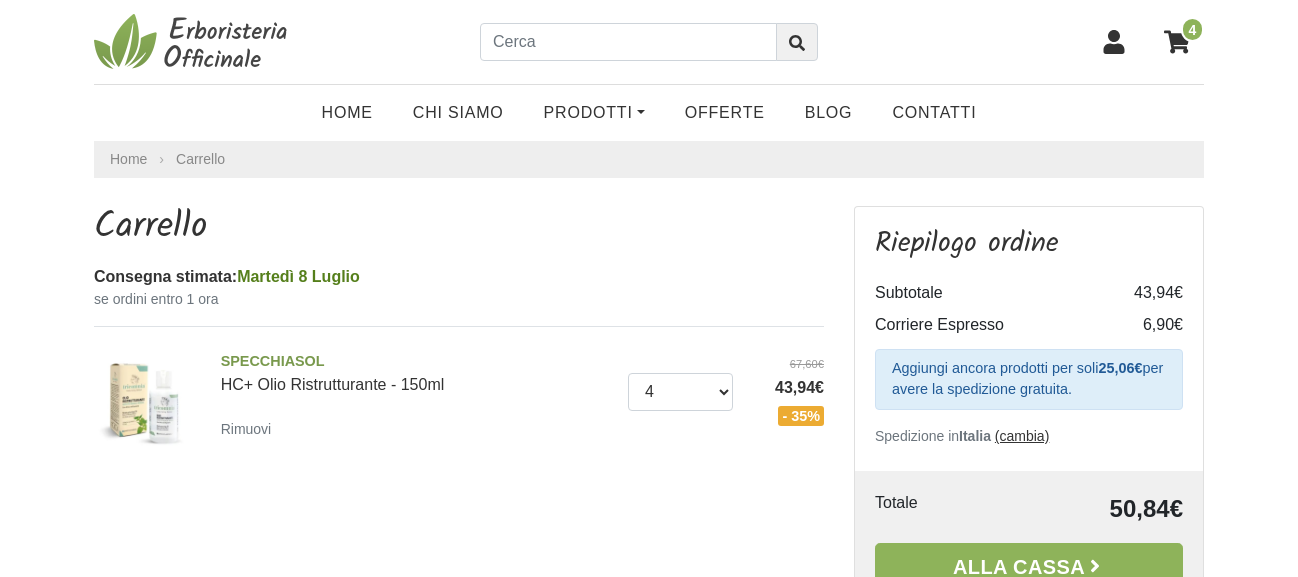 scroll, scrollTop: 0, scrollLeft: 0, axis: both 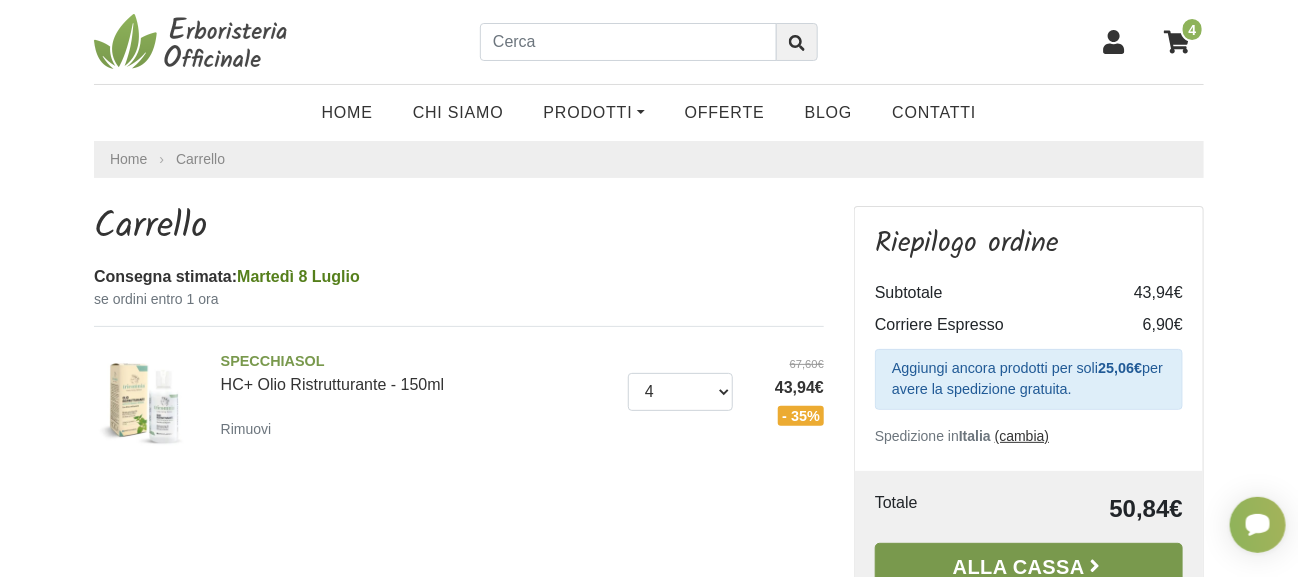 click on "Alla Cassa" at bounding box center [1029, 567] 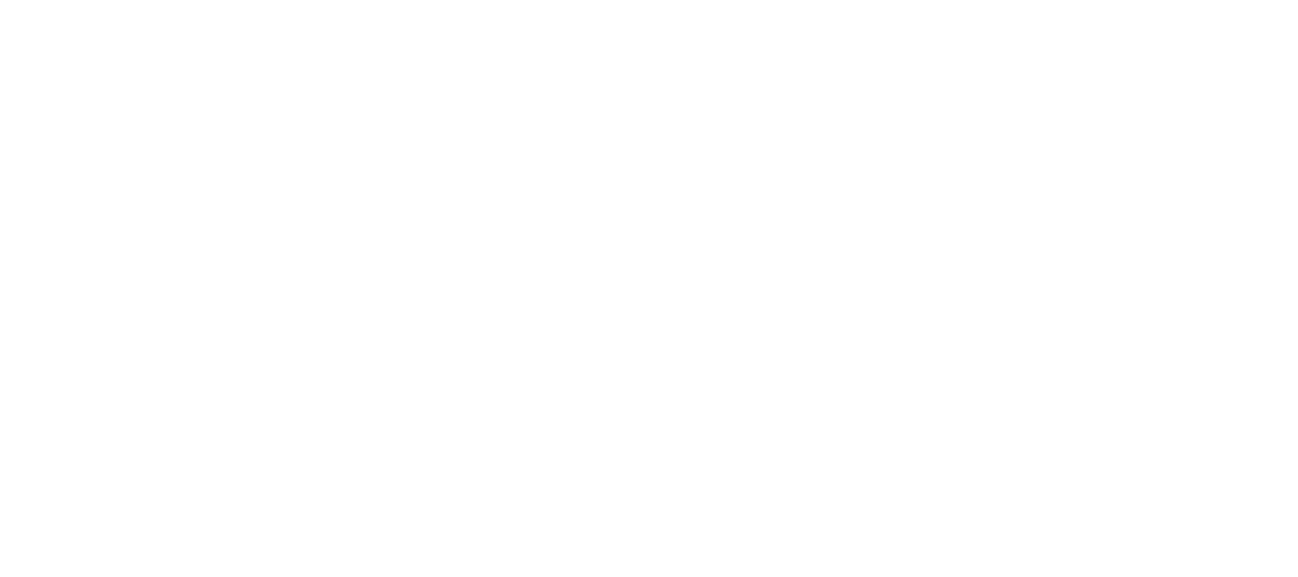 scroll, scrollTop: 0, scrollLeft: 0, axis: both 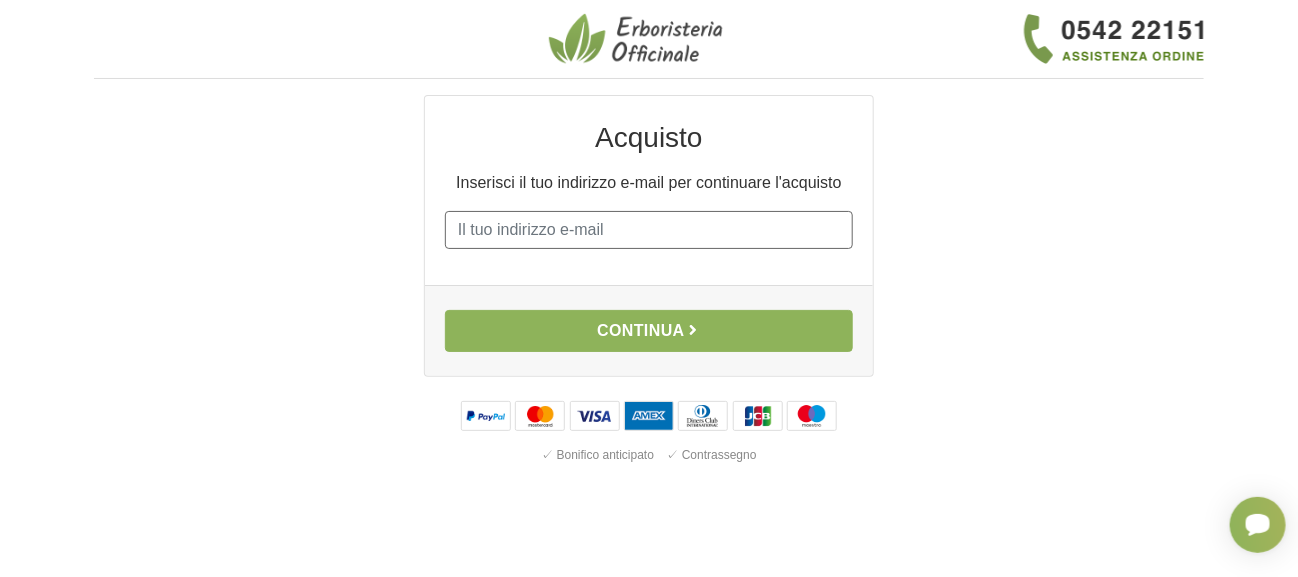 click on "E-mail" at bounding box center (649, 230) 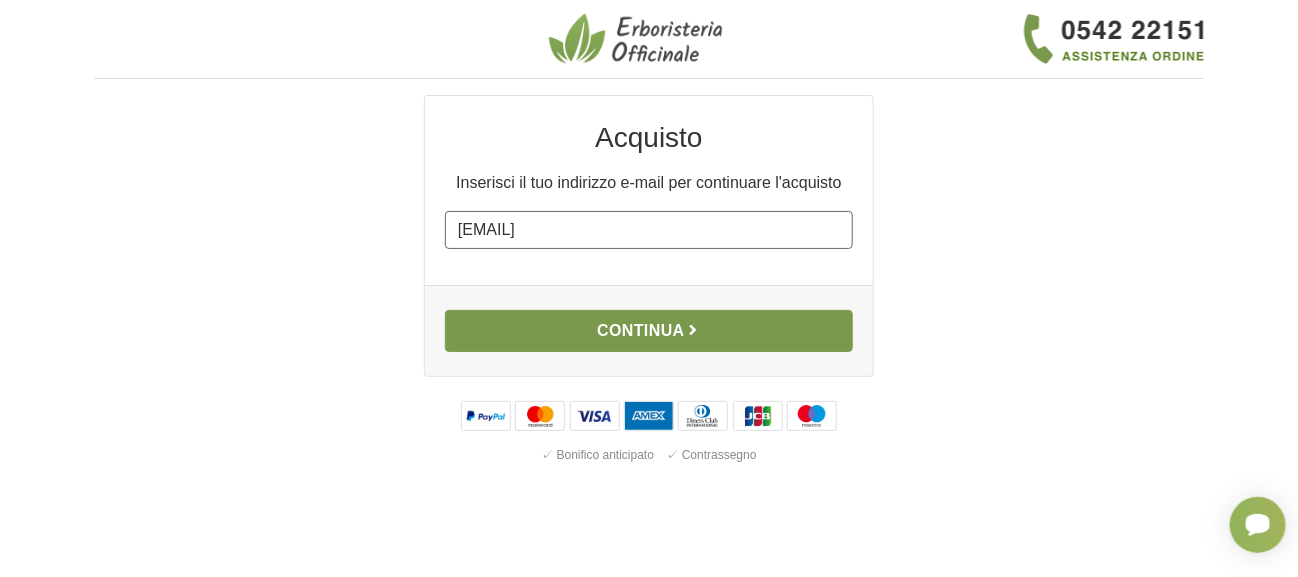 type on "[EMAIL]" 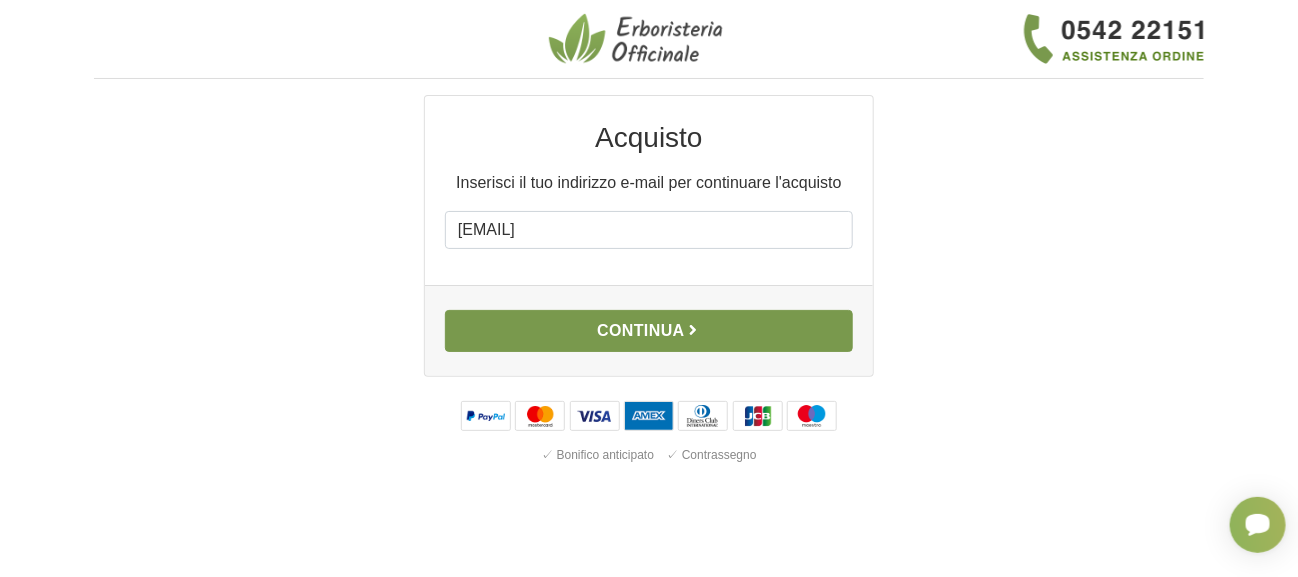 click on "Continua" at bounding box center [649, 331] 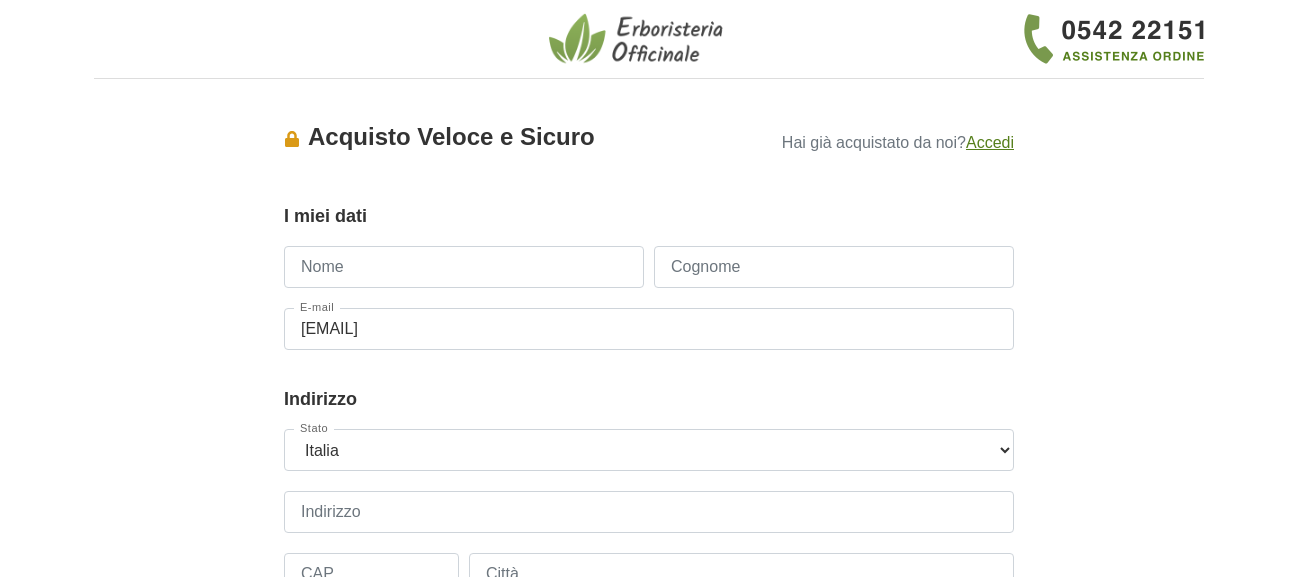 scroll, scrollTop: 0, scrollLeft: 0, axis: both 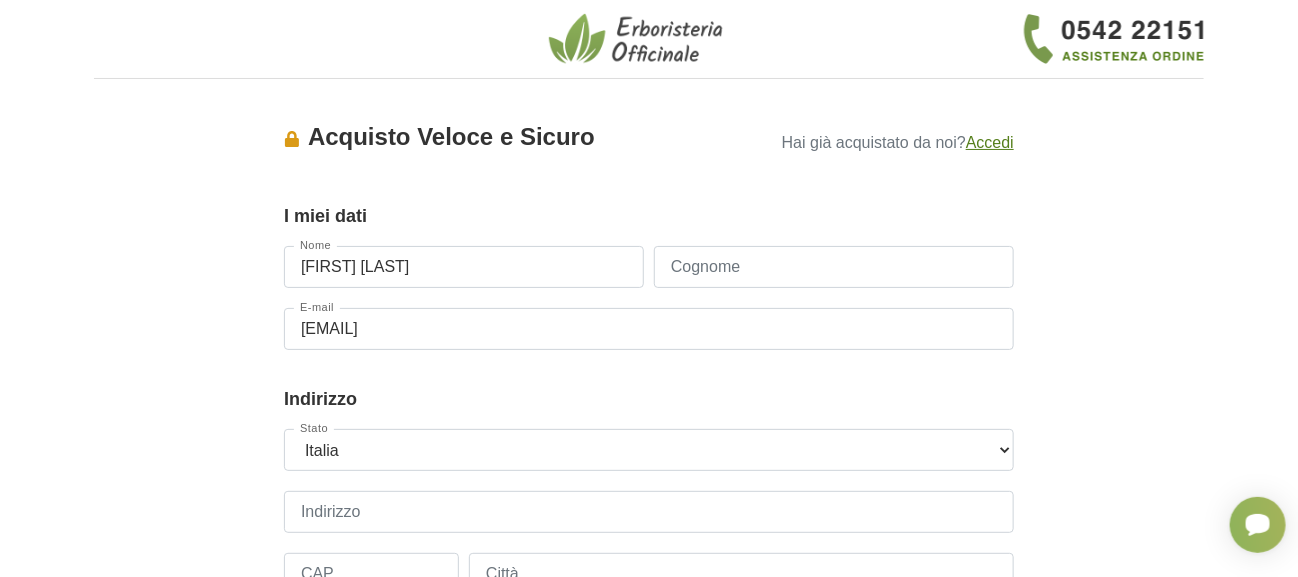 type on "[FIRST] [LAST]" 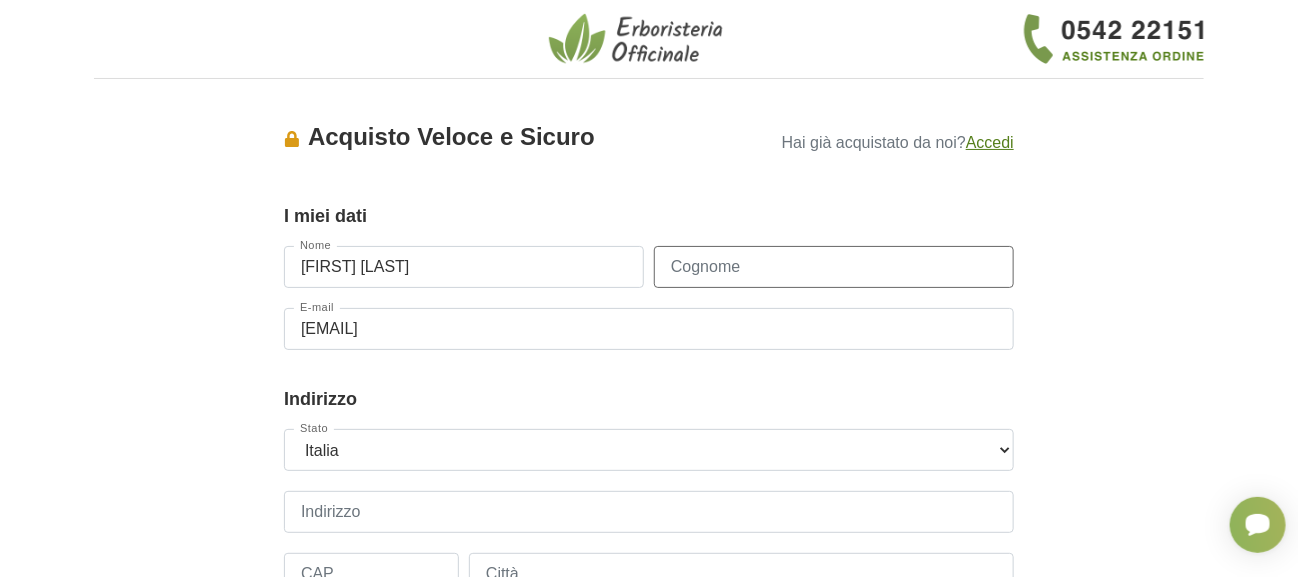 drag, startPoint x: 931, startPoint y: 256, endPoint x: 869, endPoint y: 264, distance: 62.514 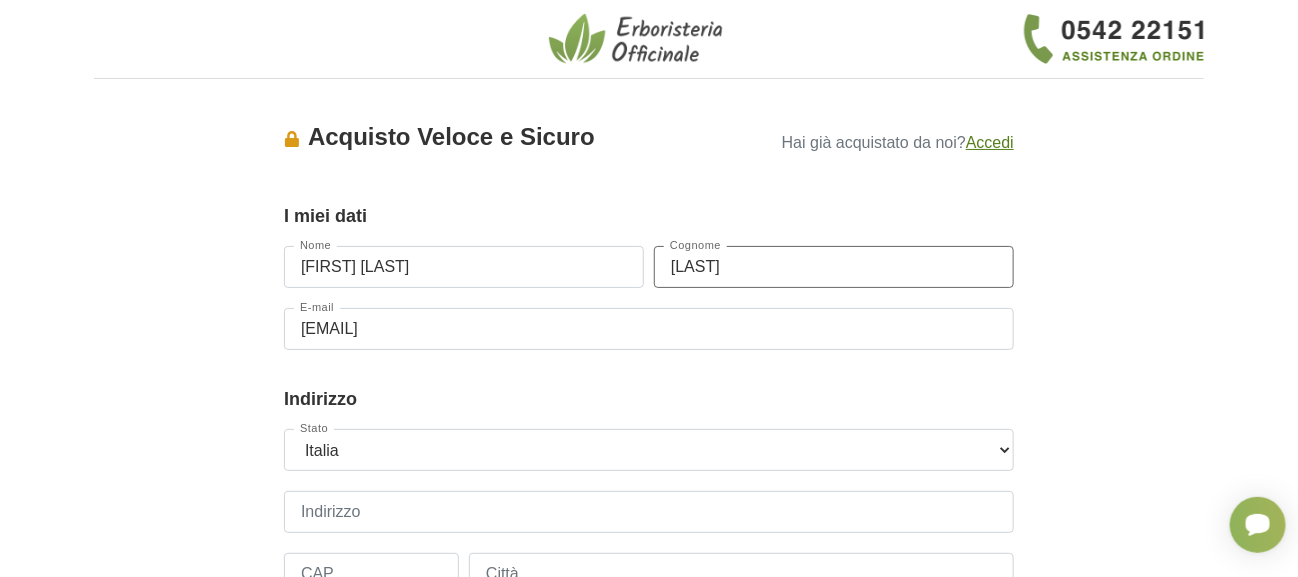 type on "[LAST]" 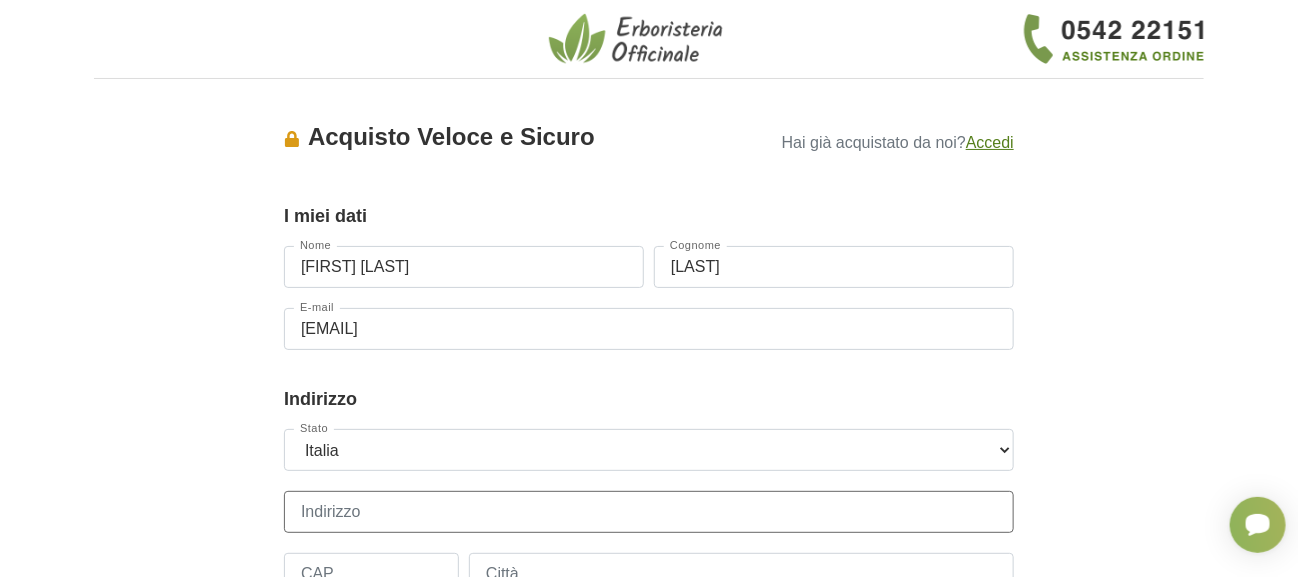 click on "Indirizzo" at bounding box center (649, 512) 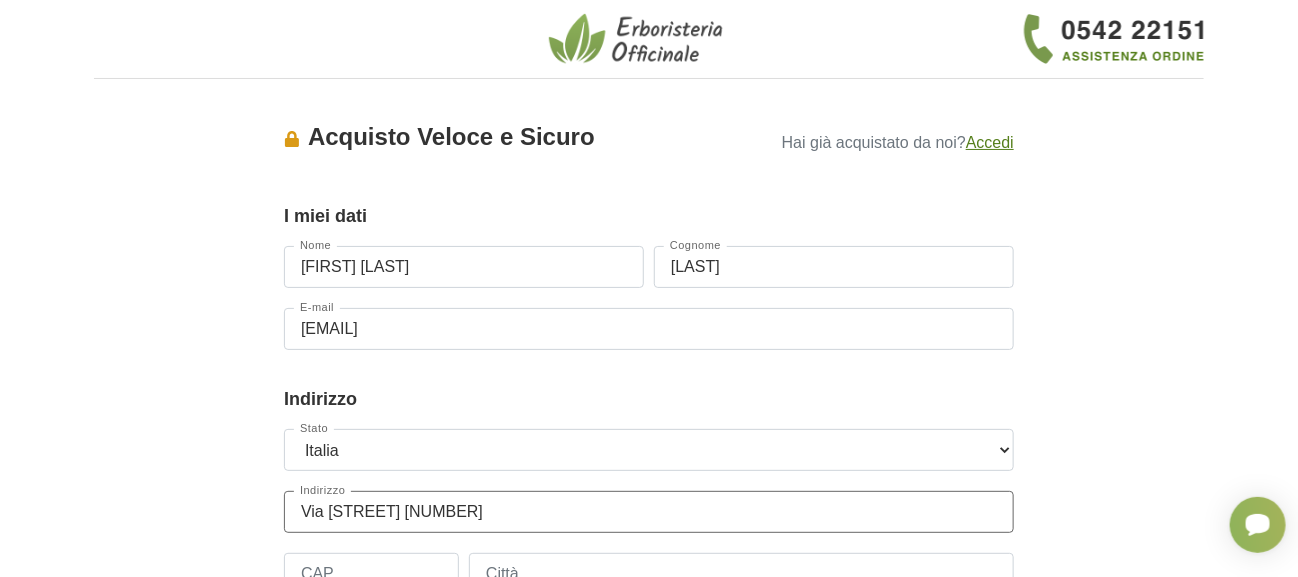 type on "Via [STREET] [NUMBER]" 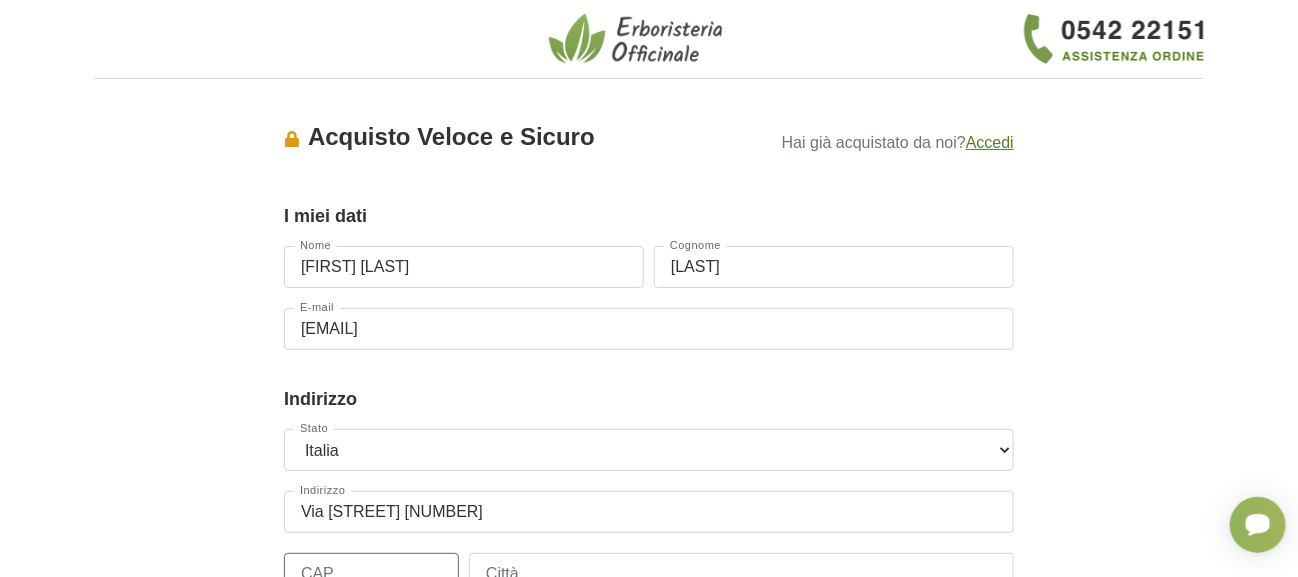 click on "CAP" at bounding box center [371, 574] 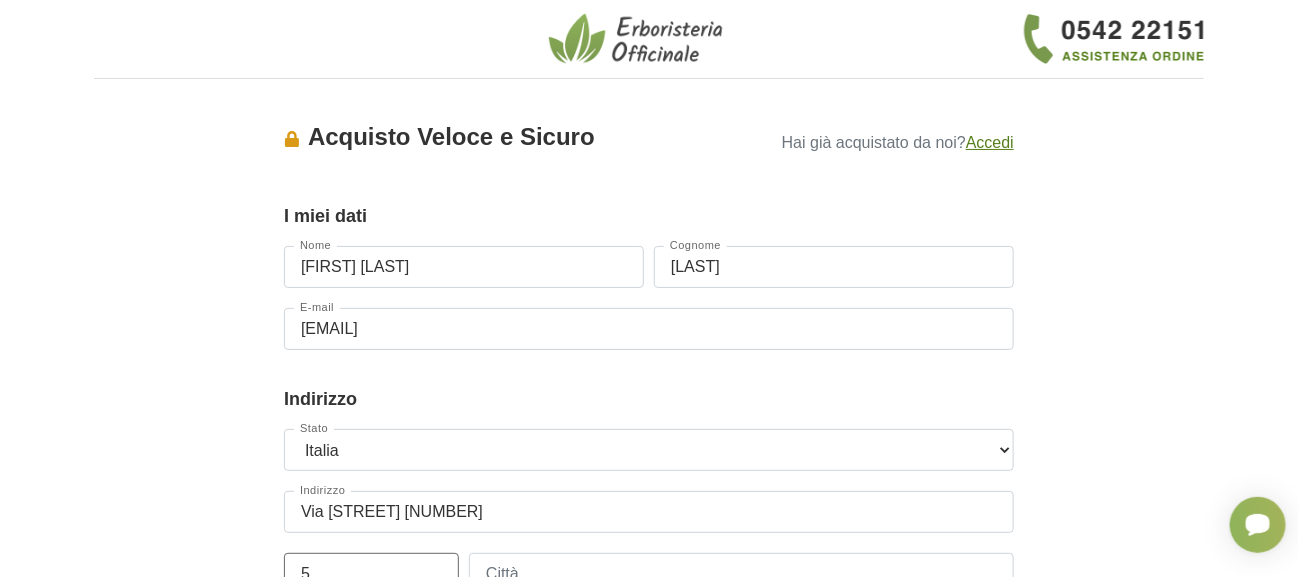 scroll, scrollTop: 6, scrollLeft: 0, axis: vertical 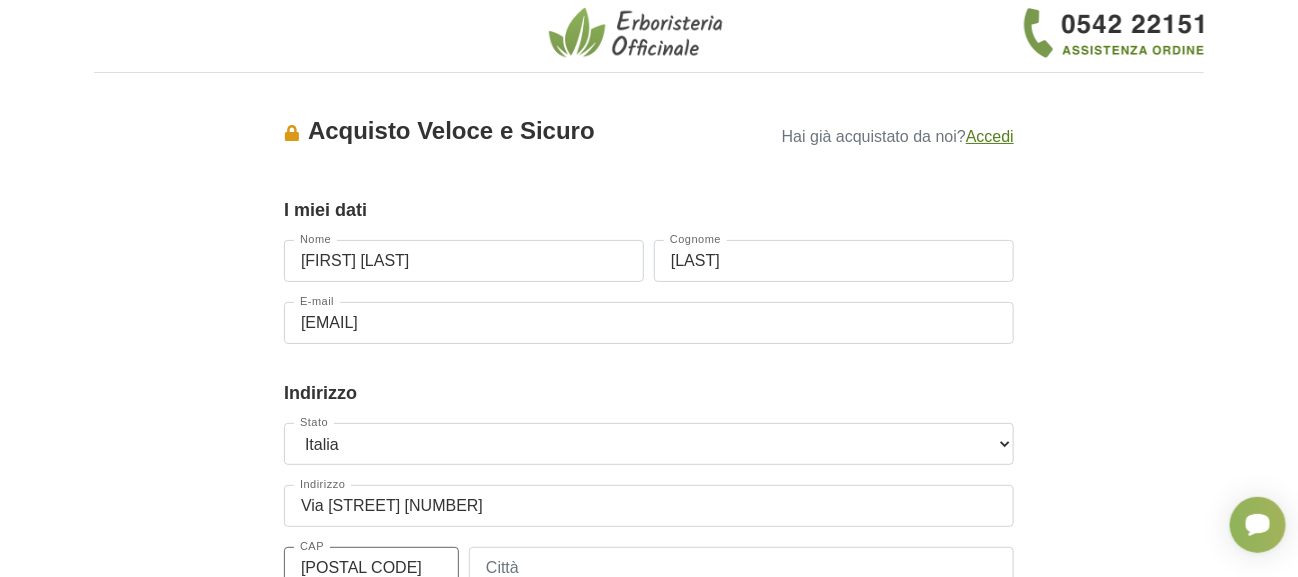 type on "[POSTAL CODE]" 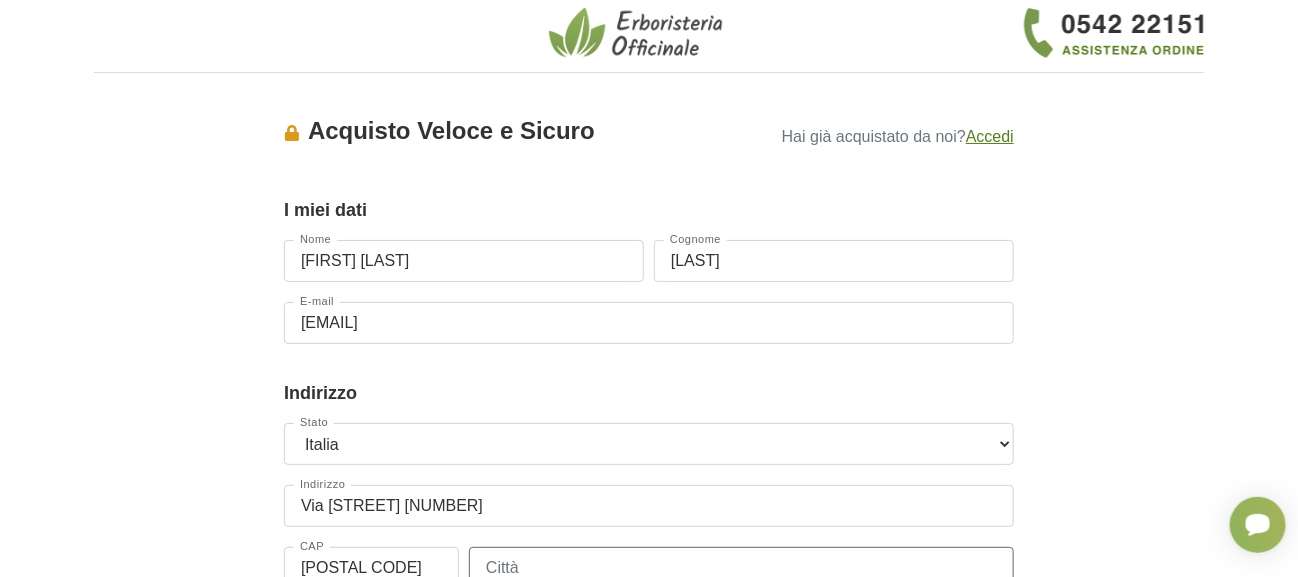 click on "Città" at bounding box center (741, 568) 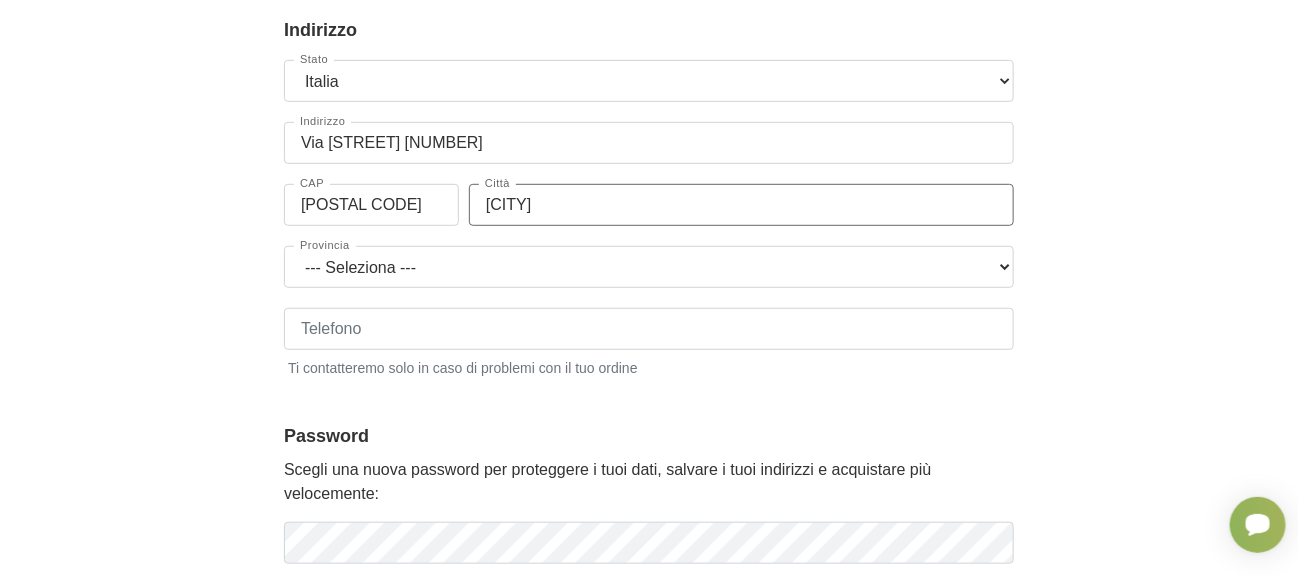 scroll, scrollTop: 376, scrollLeft: 0, axis: vertical 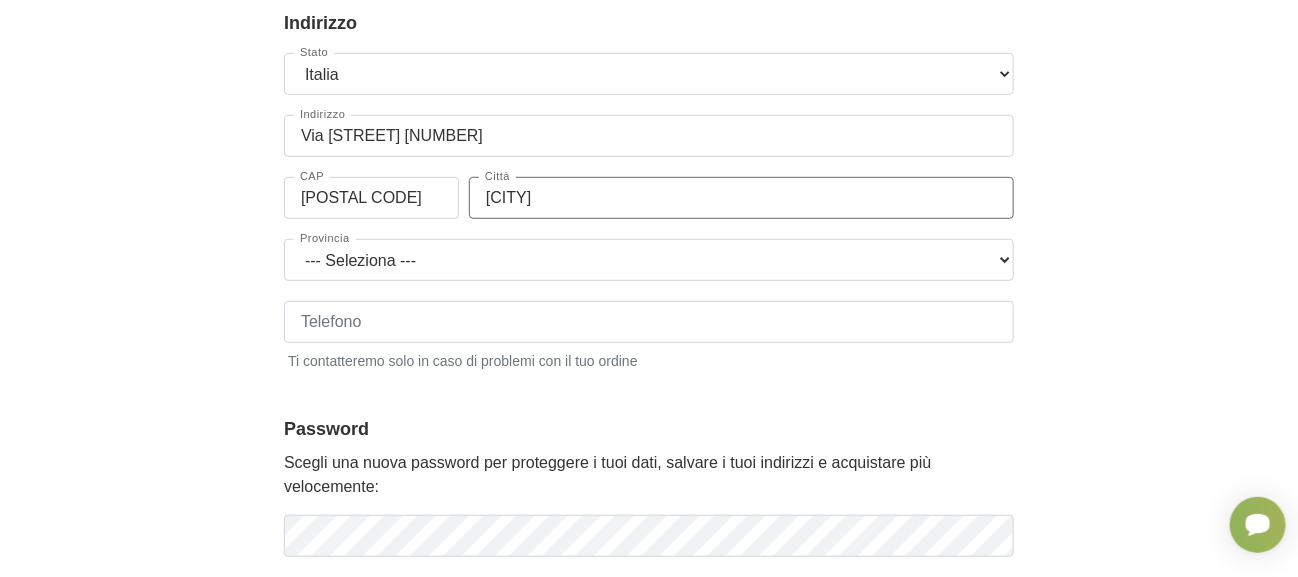 type on "[CITY]" 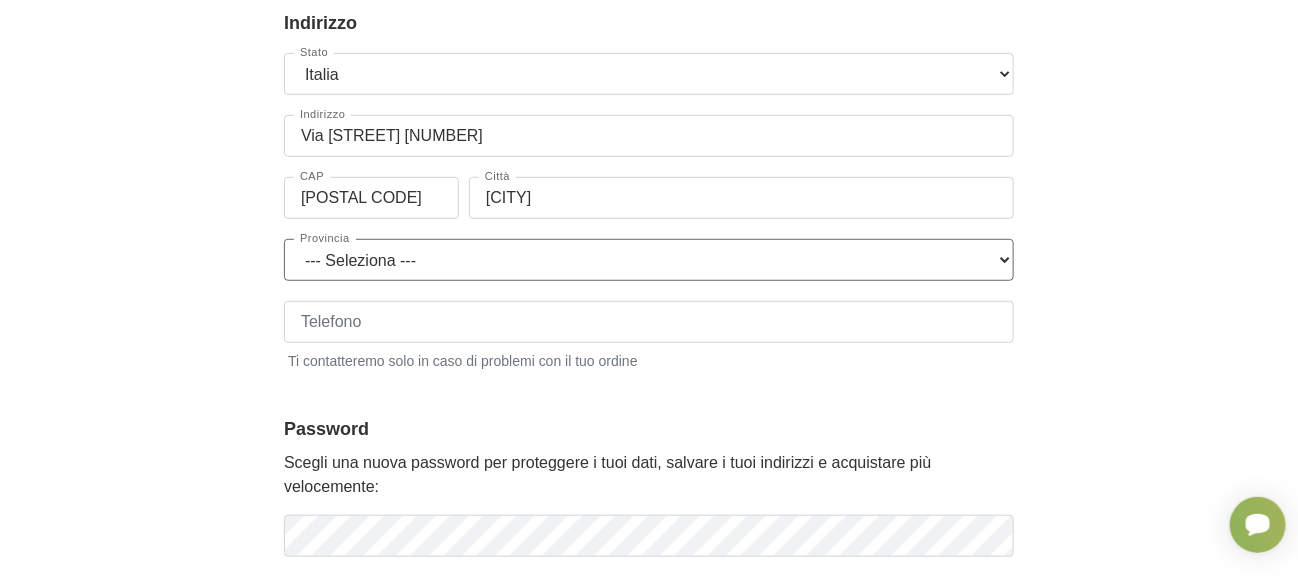 click on "--- Seleziona ---  Agrigento Alessandria Ancona Aosta Arezzo Ascoli Piceno Asti Avellino Bari Barletta-Andria-Trani Belluno Benevento Bergamo Biella Bologna Bolzano Brescia Brindisi Cagliari Caltanissetta Campobasso Caserta Catania Catanzaro Chieti Como Cosenza Cremona Crotone Cuneo Enna Fermo Ferrara Firenze Foggia Forli-Cesena Frosinone Genova Gorizia Grosseto Imperia Isernia L'Aquila La Spezia Latina Lecce Lecco Livorno Lodi Lucca Macerata Mantova Massa-Carrara Matera Messina Milano Modena Monza Brianza Napoli Novara Nuoro Oristano Padova Palermo Parma Pavia Perugia Pesaro e Urbino Pescara Piacenza Pisa Pistoia Pordenone Potenza Prato Ragusa Ravenna Reggio Calabria Reggio Emilia Rieti Rimini Roma Rovigo Salerno Sassari Savona Siena Siracusa Sondrio Taranto Teramo Terni Torino Trapani Trento Treviso Trieste Udine Varese Venezia Verbano-Cusio-Ossola Vercelli Verona Vibo Valentia Vicenza Viterbo" at bounding box center [649, 260] 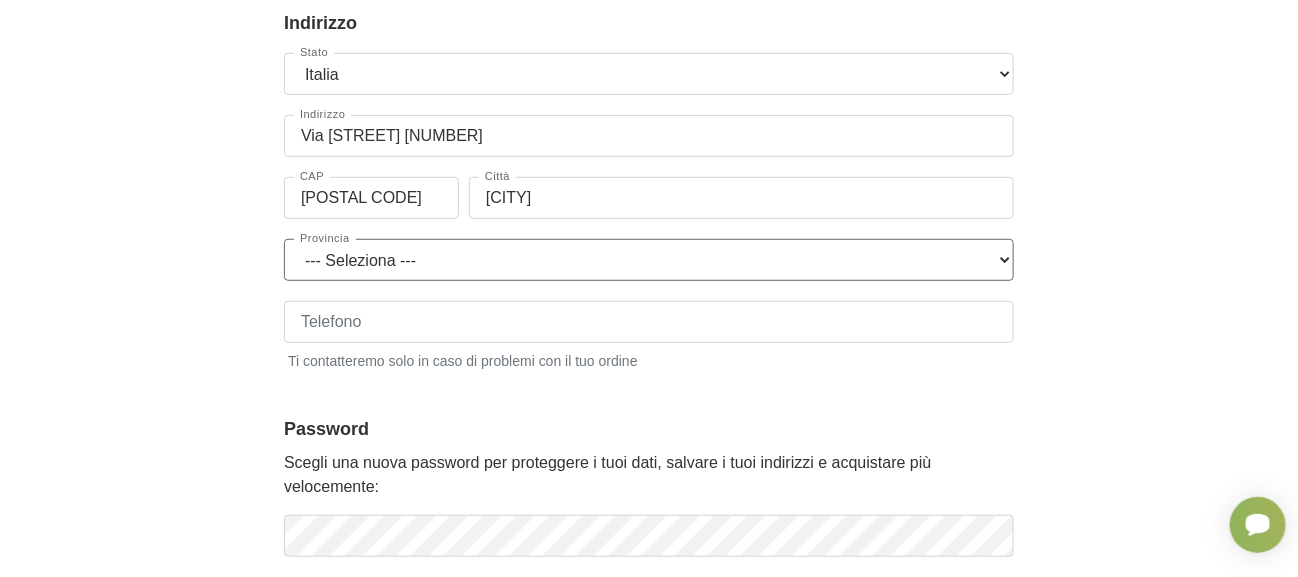 select on "[PHONE]" 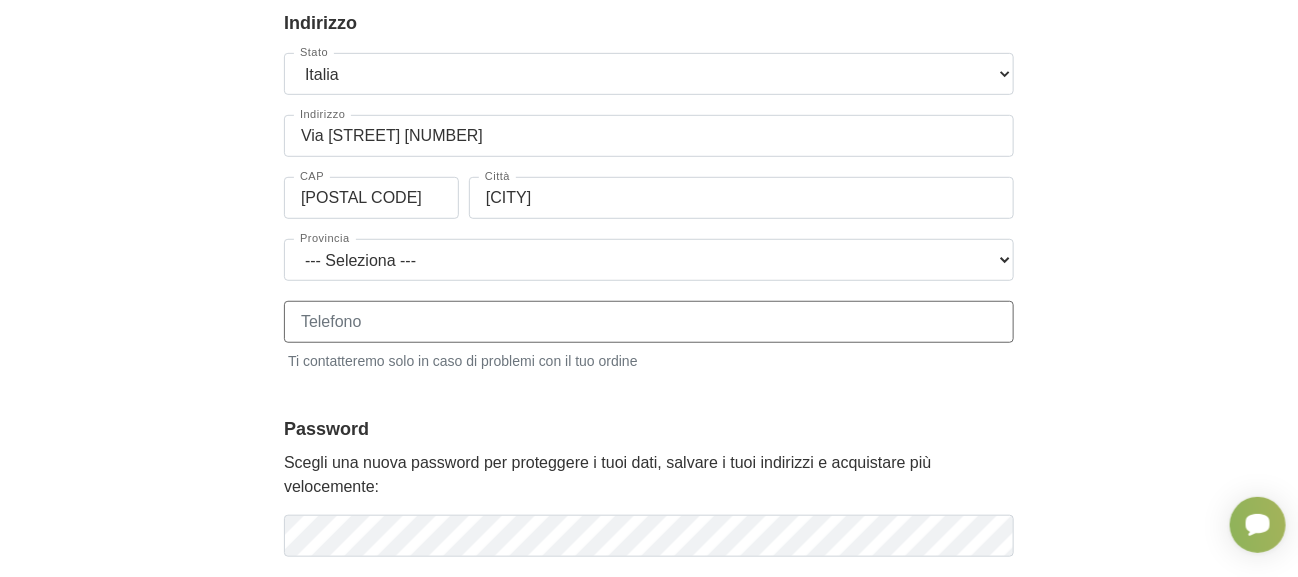 click on "Telefono" at bounding box center (649, 322) 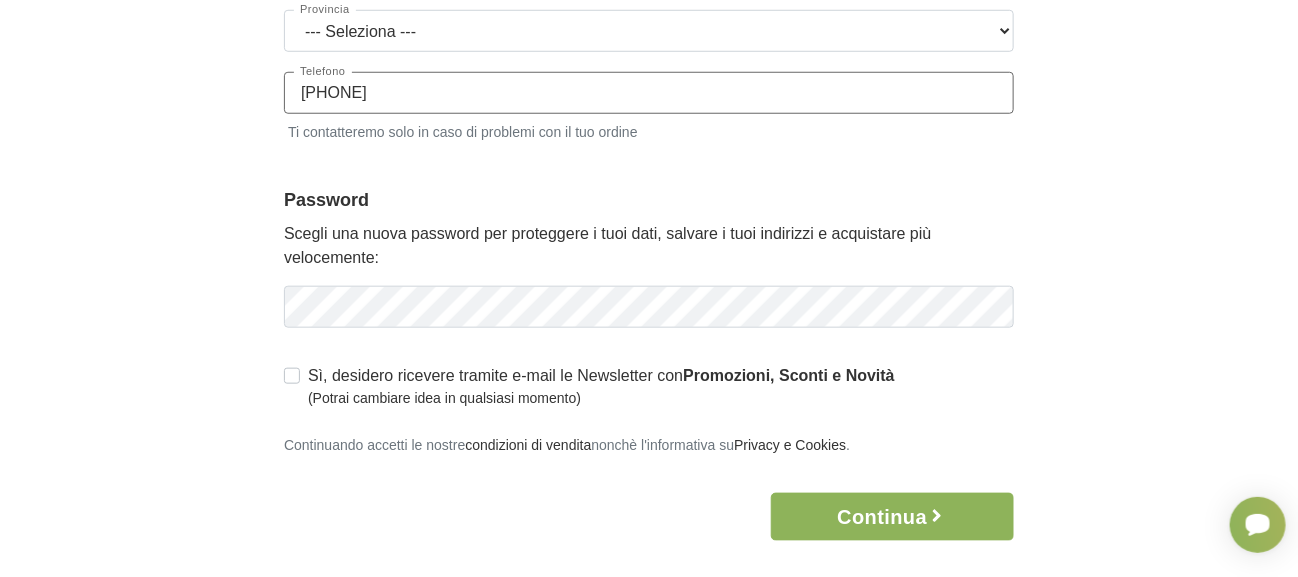 scroll, scrollTop: 610, scrollLeft: 0, axis: vertical 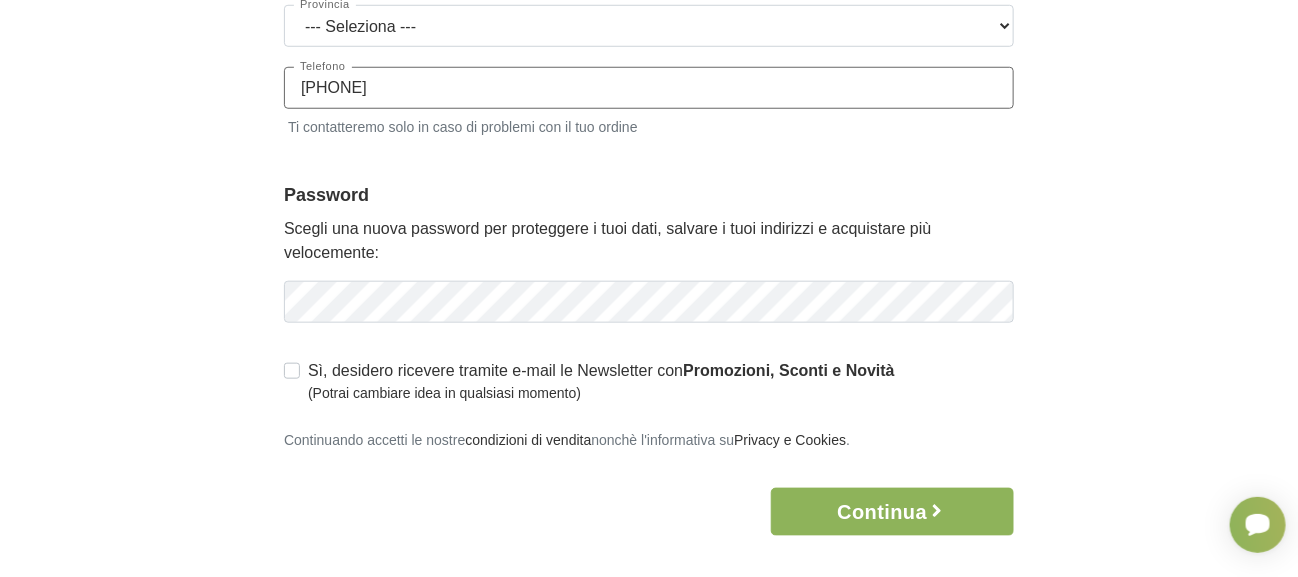 type on "3331089586" 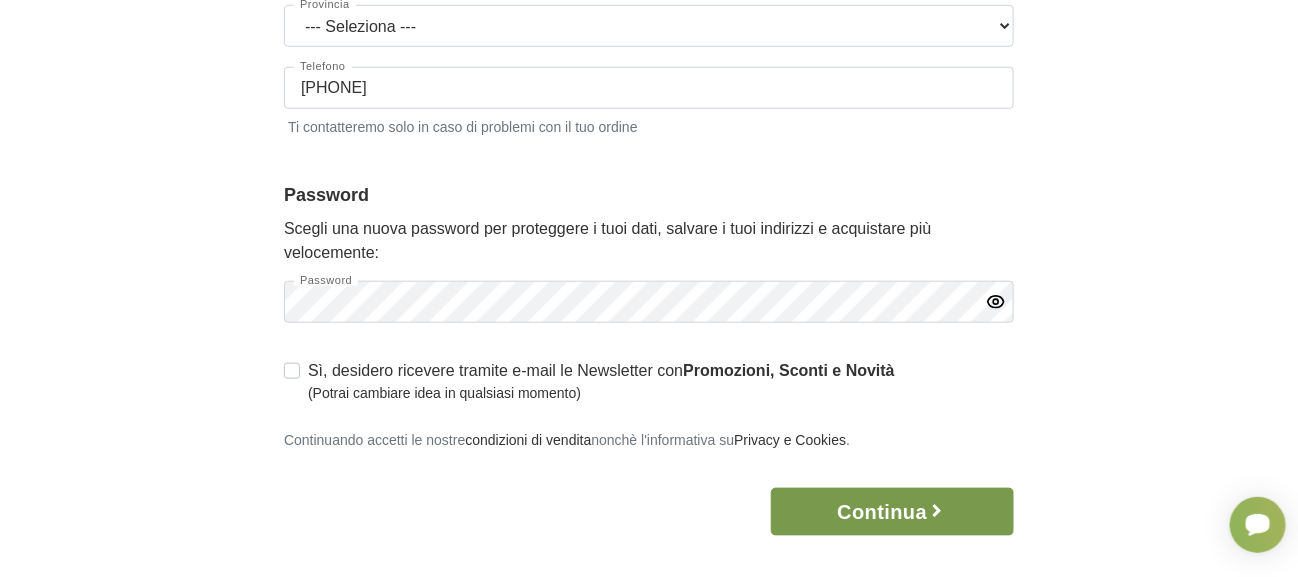 click on "Continua" at bounding box center [892, 512] 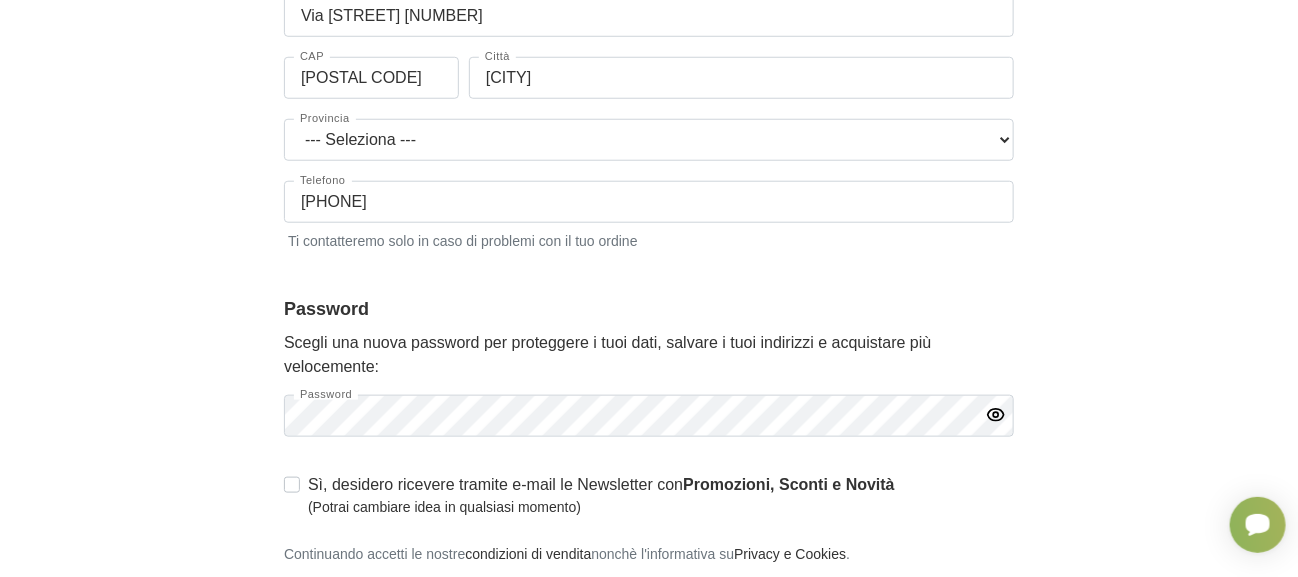 scroll, scrollTop: 0, scrollLeft: 0, axis: both 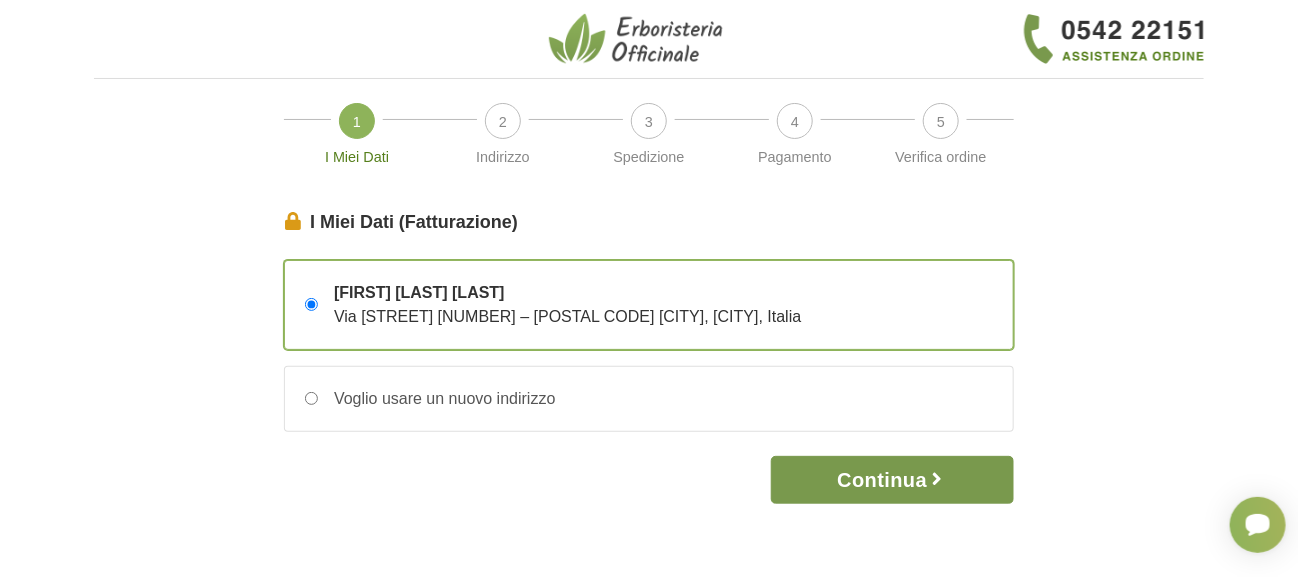 click on "Continua" at bounding box center [892, 480] 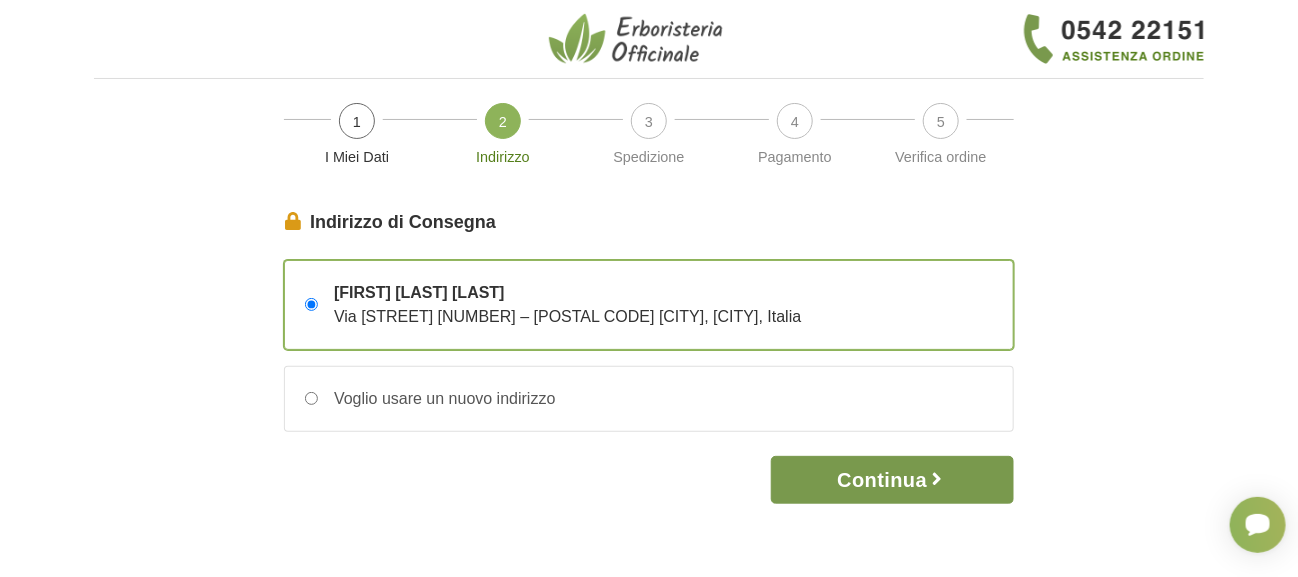 click on "Continua" at bounding box center (892, 480) 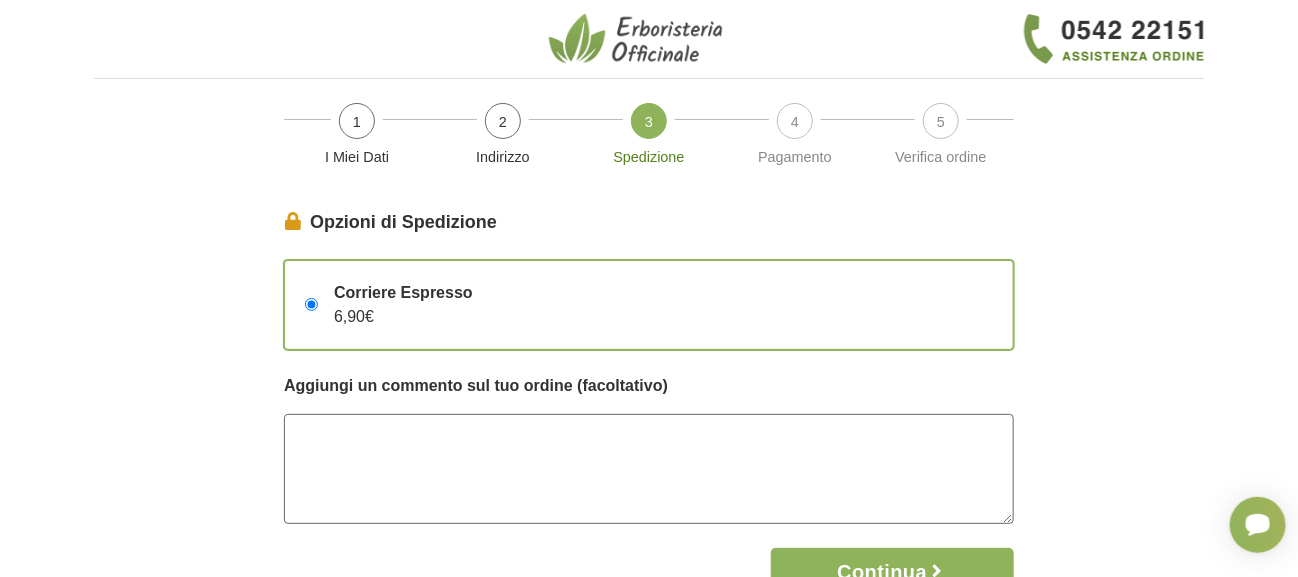 click at bounding box center (649, 469) 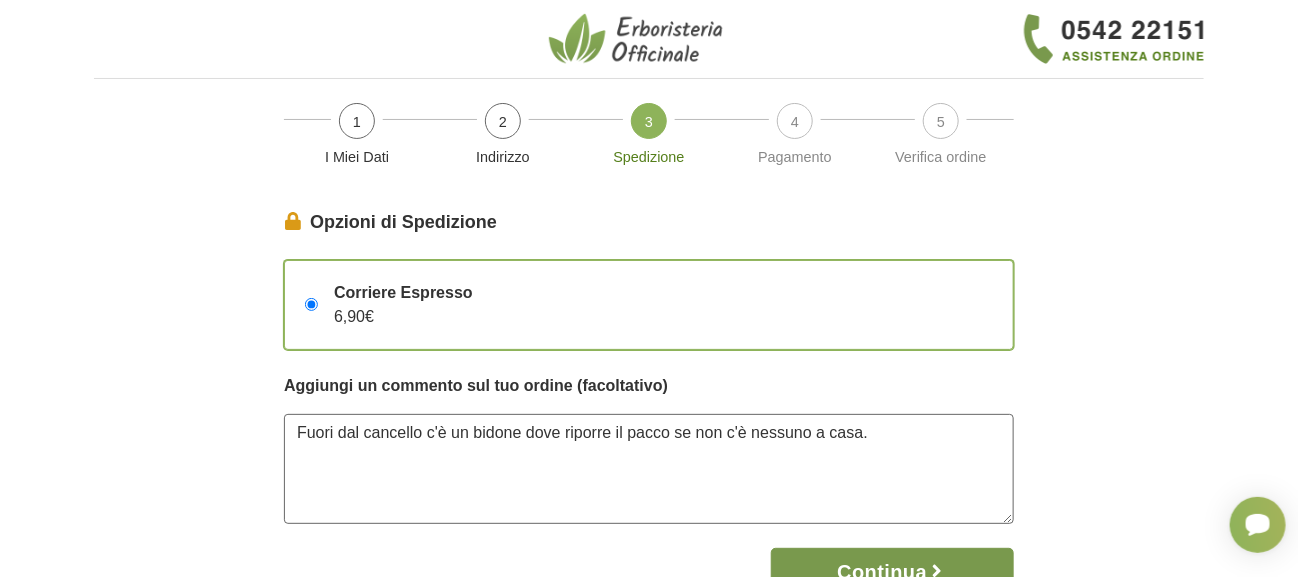 type on "Fuori dal cancello c'è un bidone dove riporre il pacco se non c'è nessuno a casa." 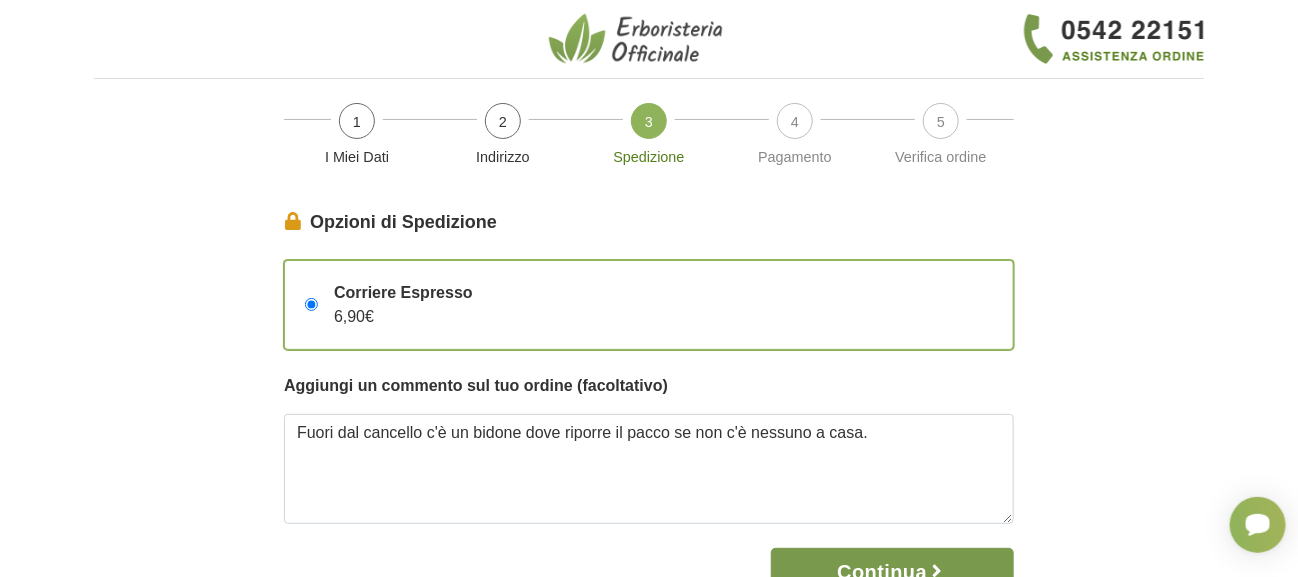 click on "Continua" at bounding box center [892, 572] 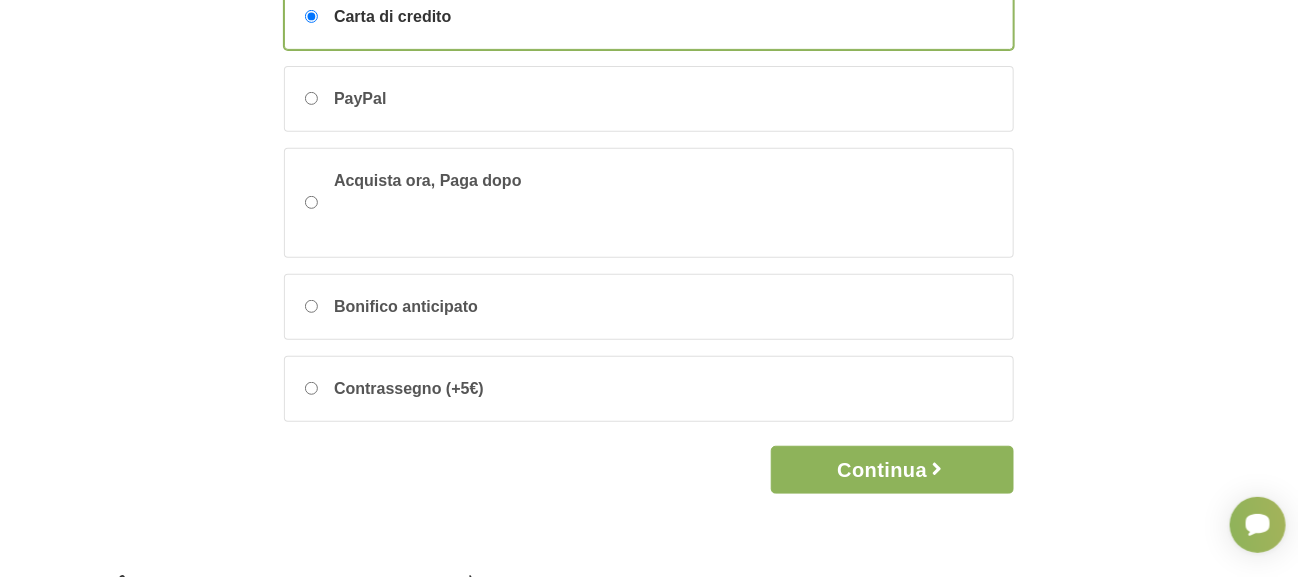 scroll, scrollTop: 280, scrollLeft: 0, axis: vertical 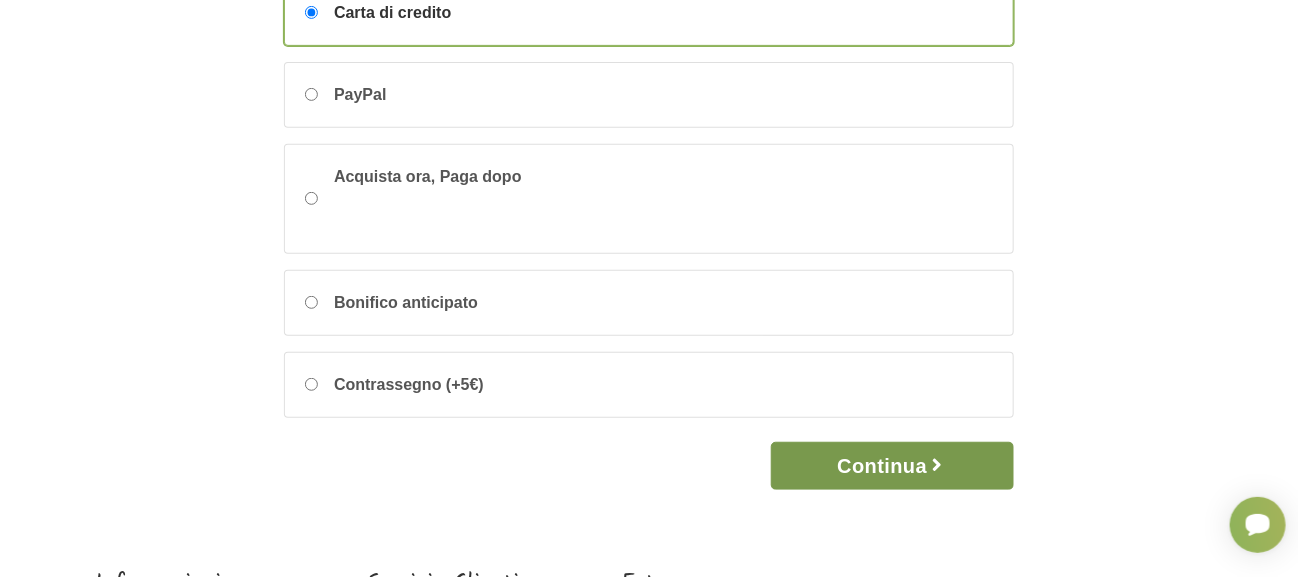 click on "Continua" at bounding box center (892, 466) 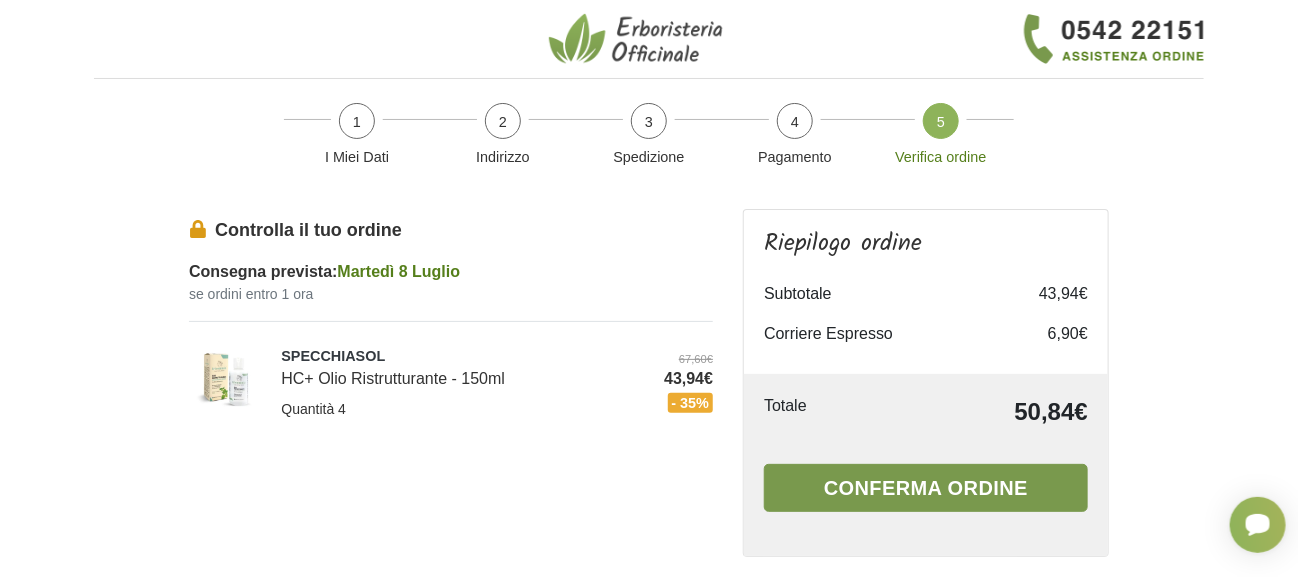 click on "Conferma ordine" at bounding box center (926, 488) 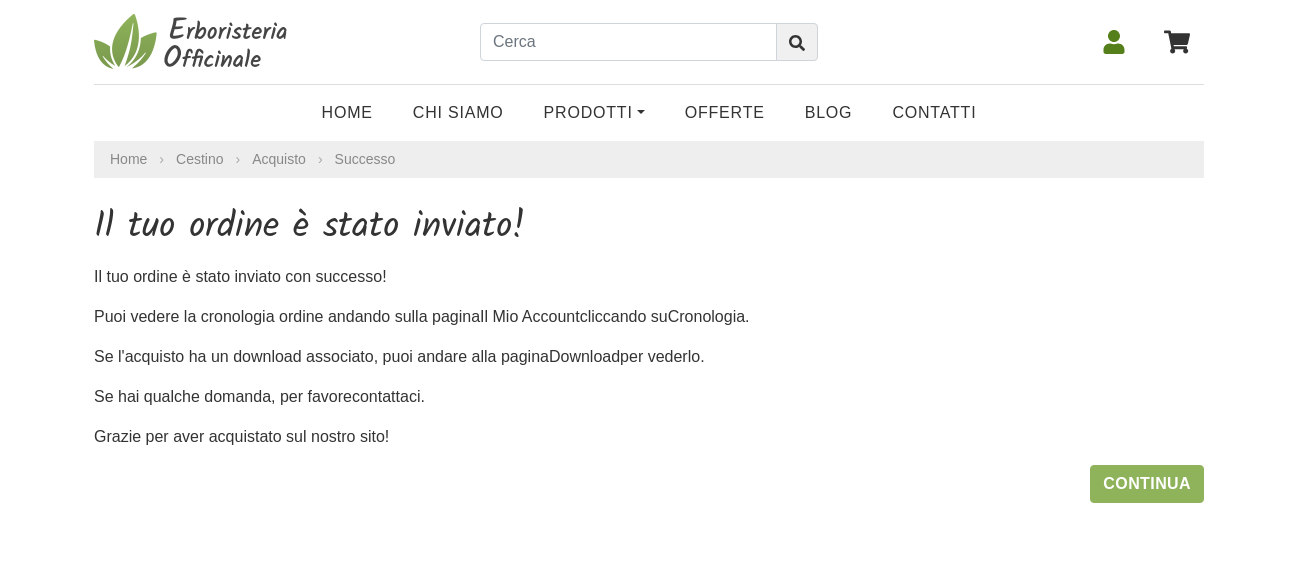 scroll, scrollTop: 0, scrollLeft: 0, axis: both 